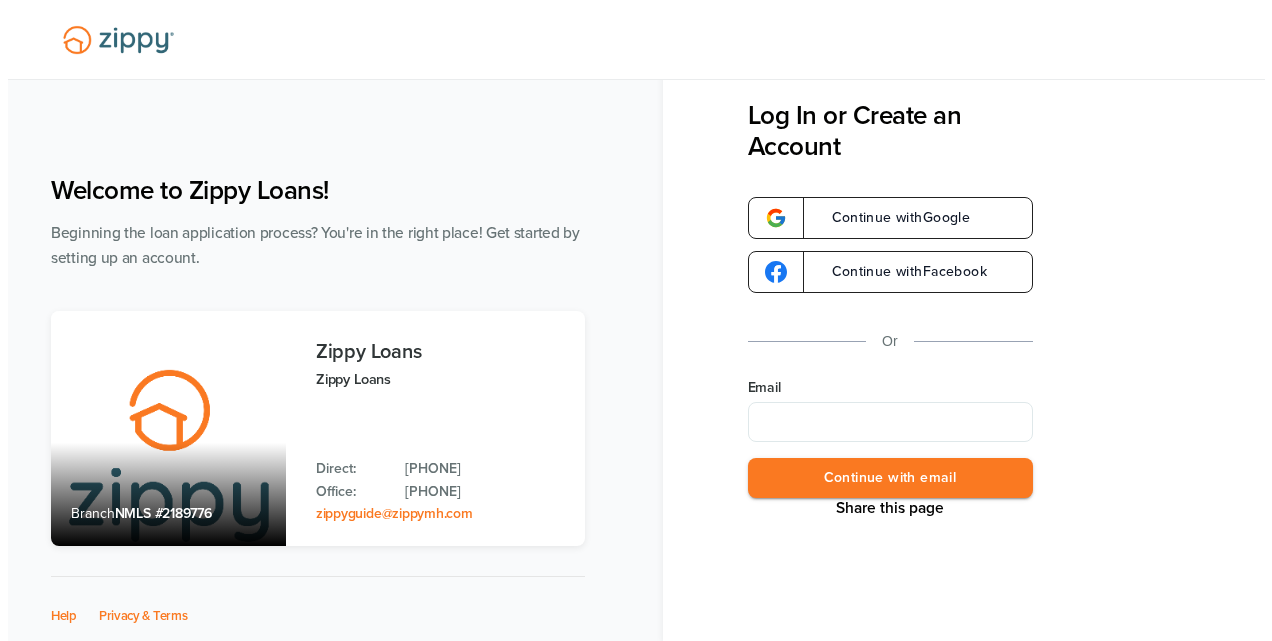 scroll, scrollTop: 0, scrollLeft: 0, axis: both 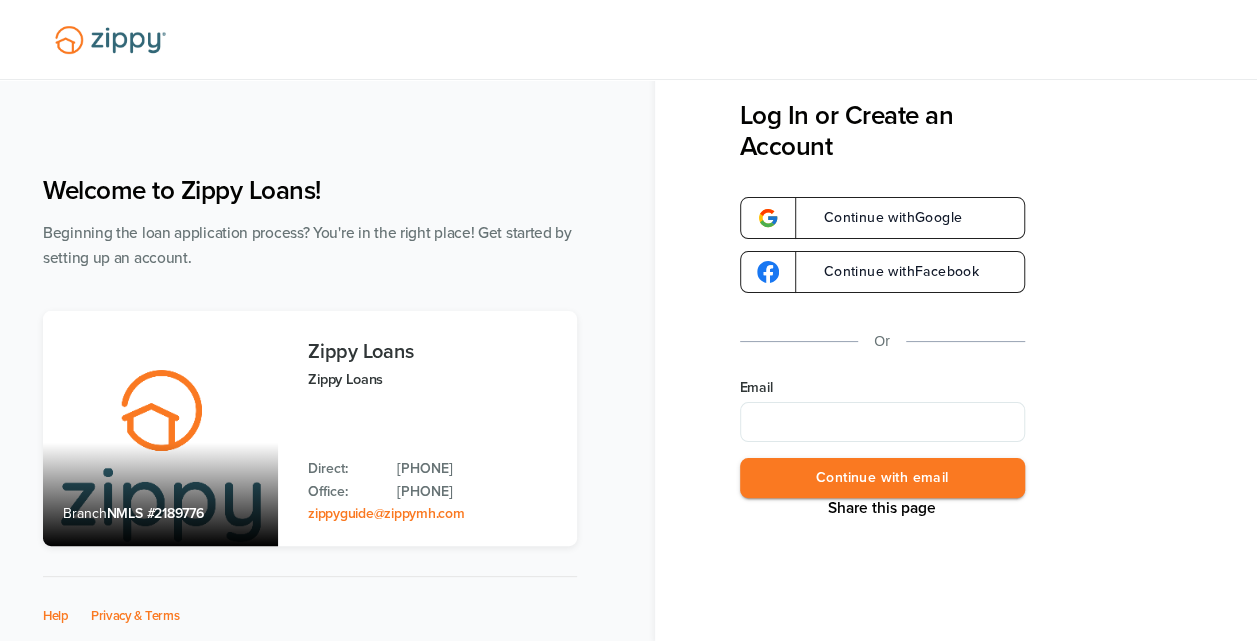 click on "Email" at bounding box center [882, 422] 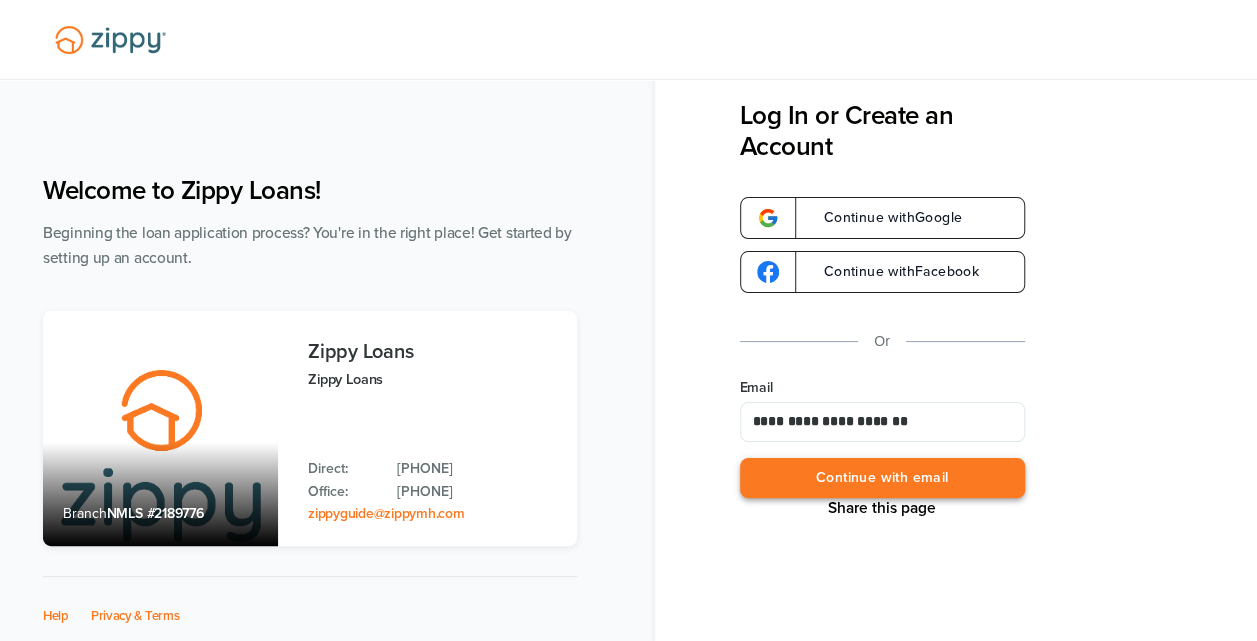 click on "Continue with email" at bounding box center [882, 478] 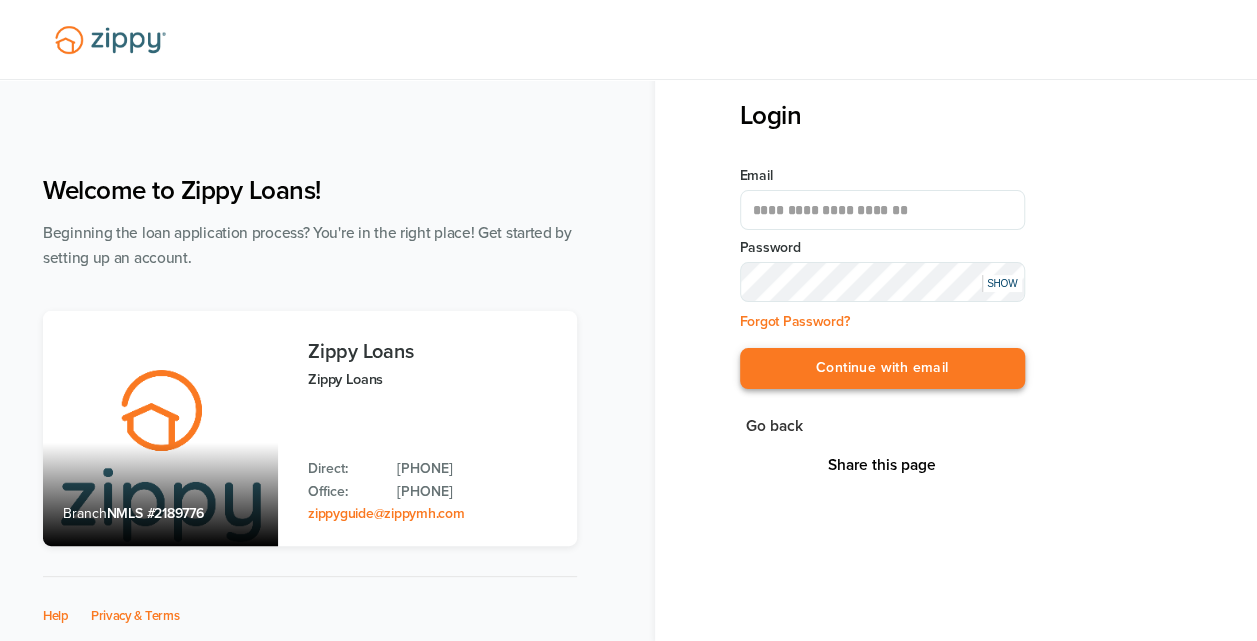 click on "Continue with email" at bounding box center (882, 368) 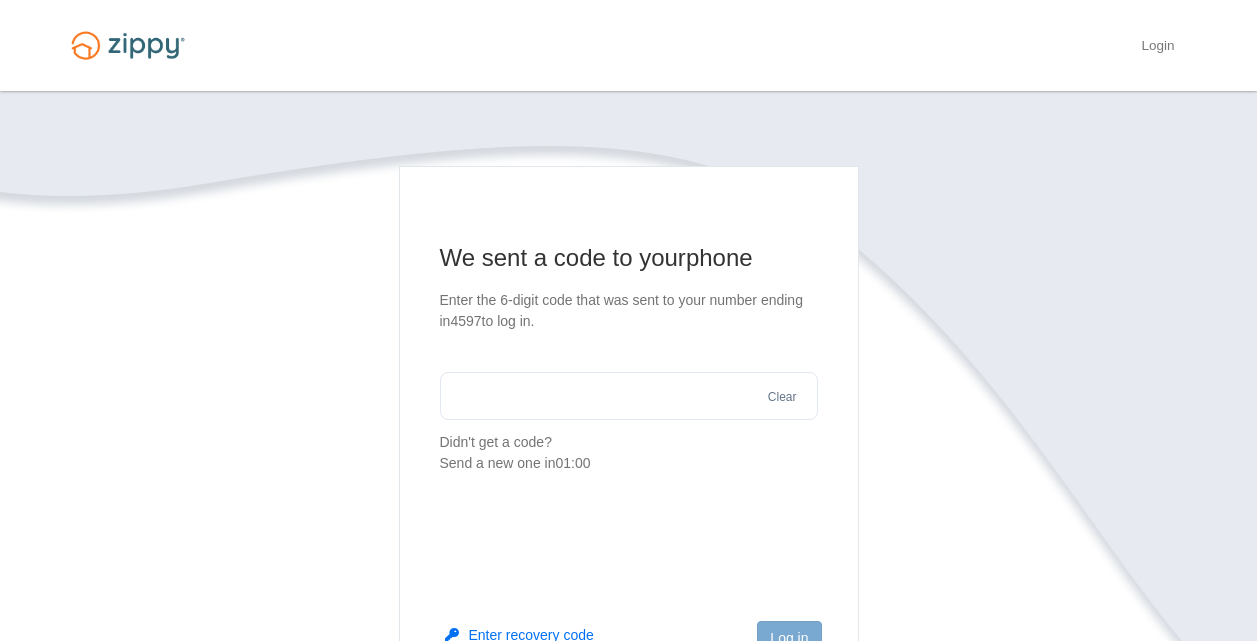 scroll, scrollTop: 0, scrollLeft: 0, axis: both 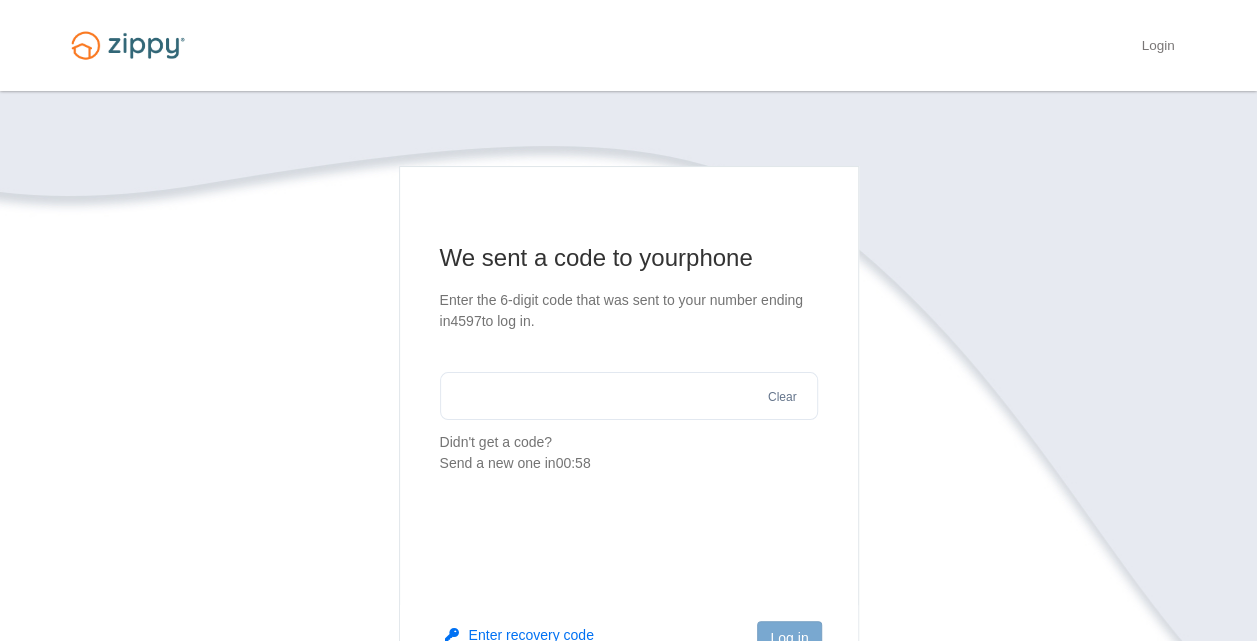 click at bounding box center [629, 396] 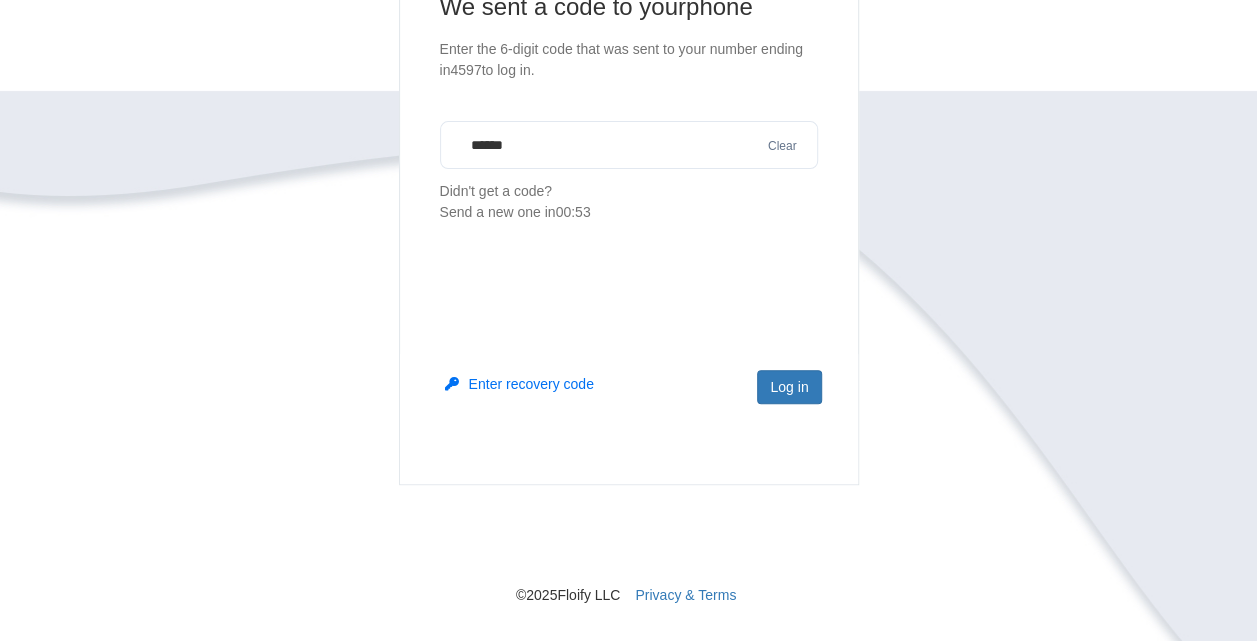 scroll, scrollTop: 300, scrollLeft: 0, axis: vertical 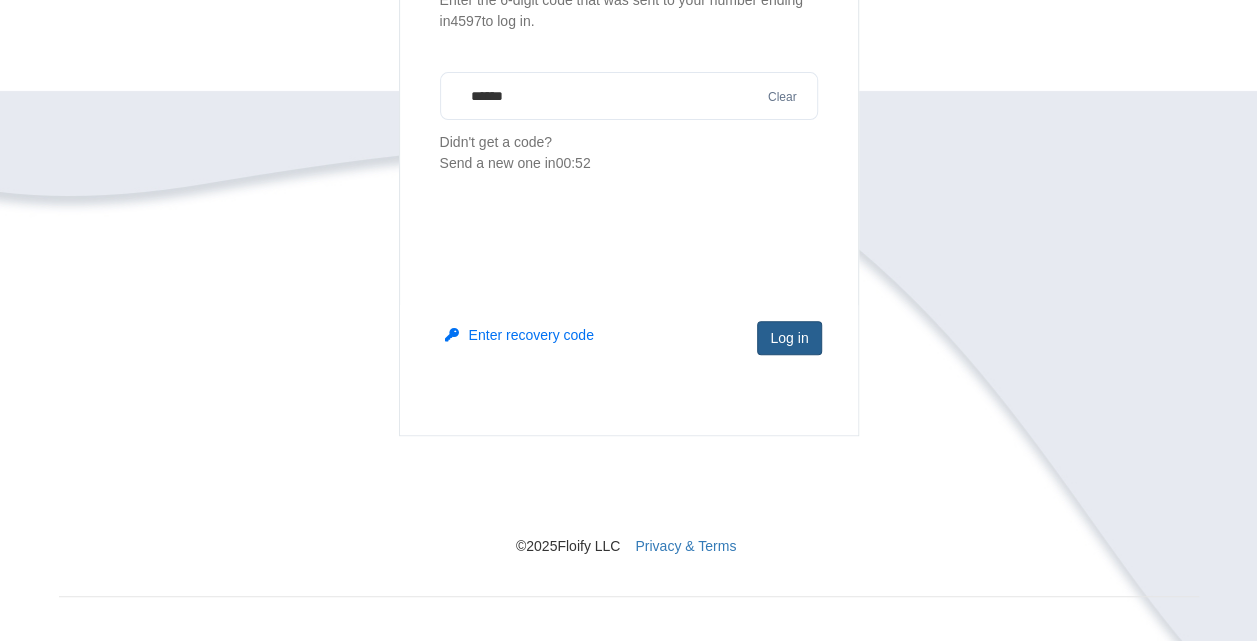 type on "******" 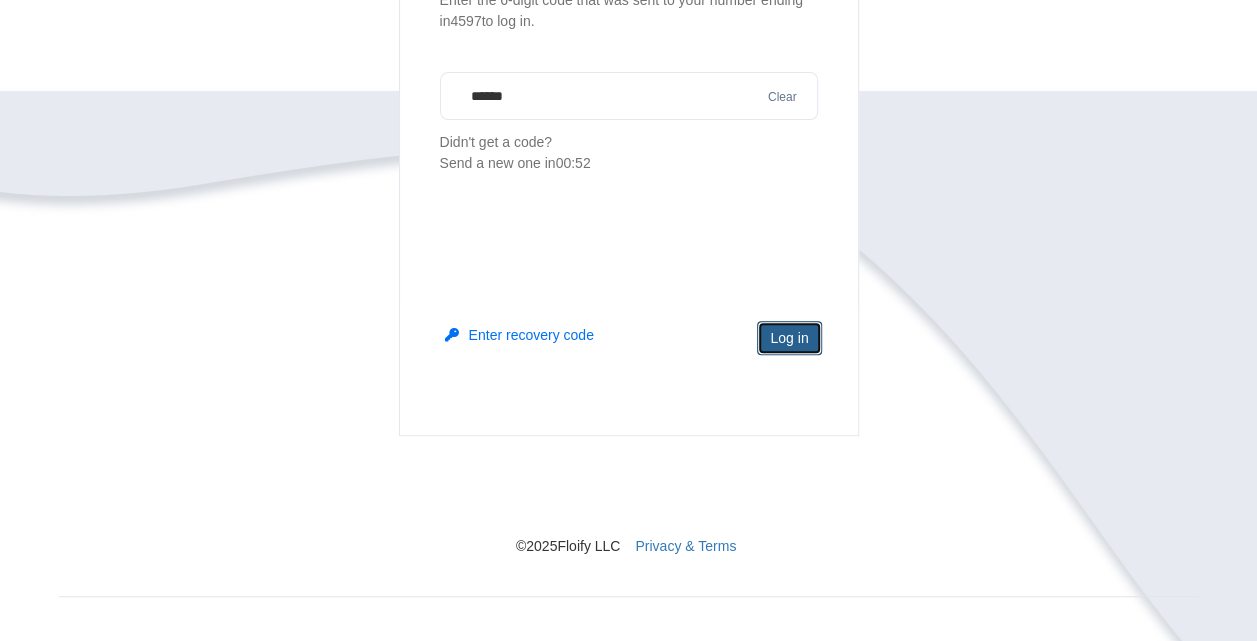 click on "Log in" at bounding box center (789, 338) 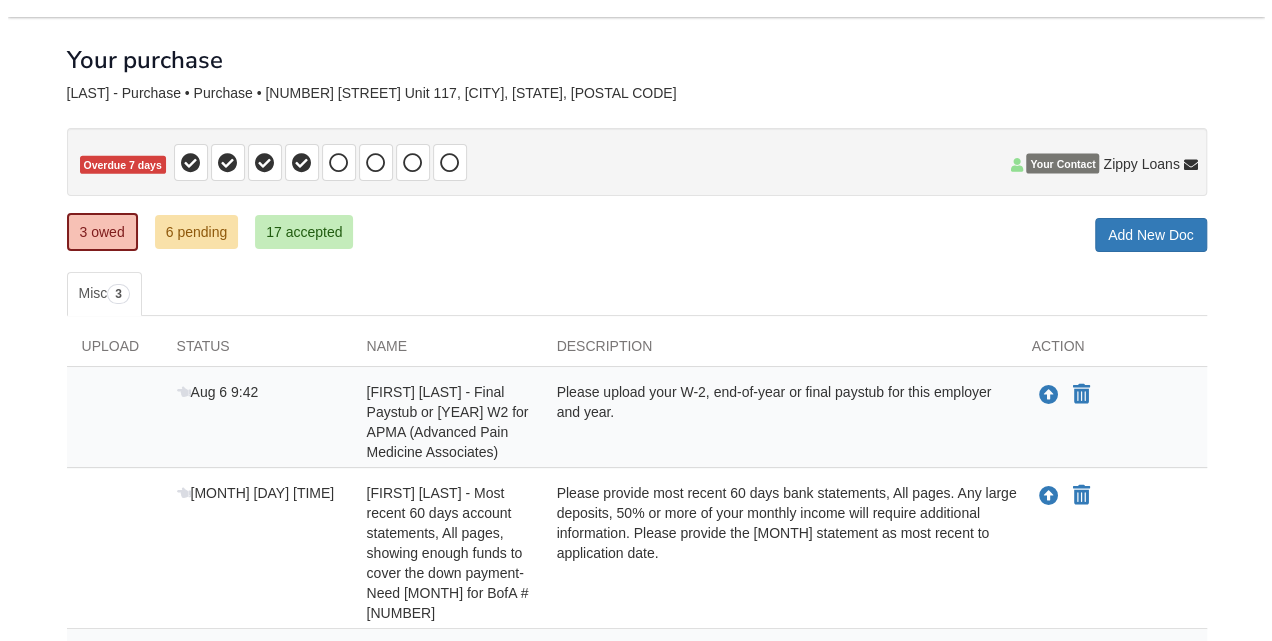 scroll, scrollTop: 200, scrollLeft: 0, axis: vertical 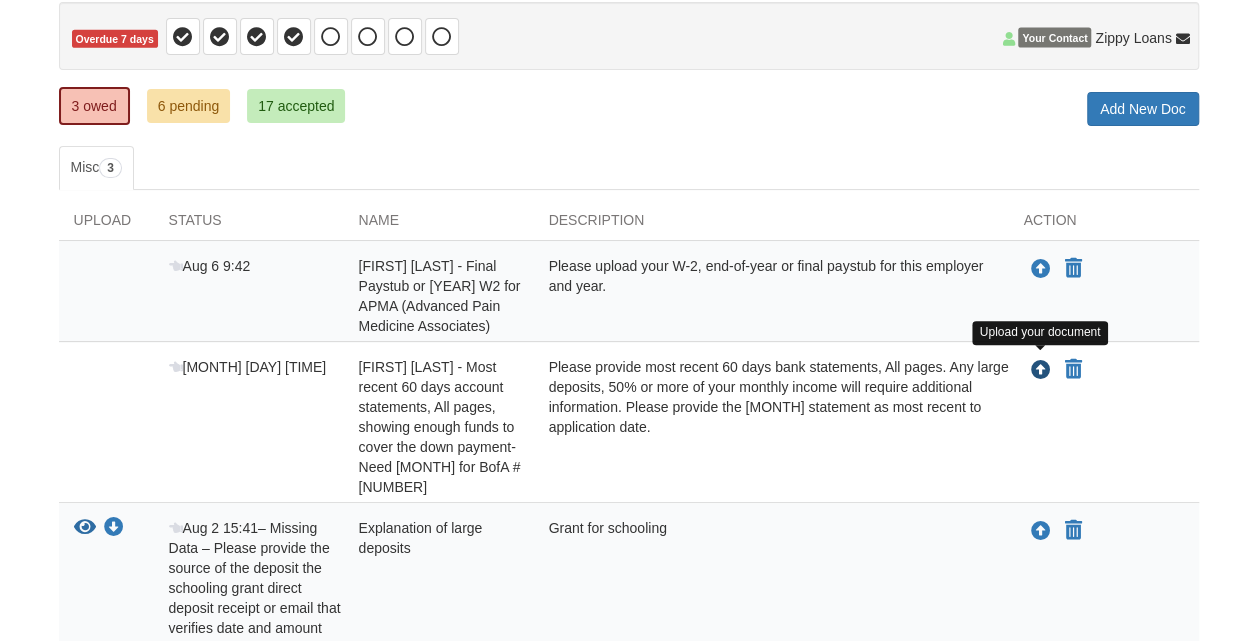 click at bounding box center (1041, 371) 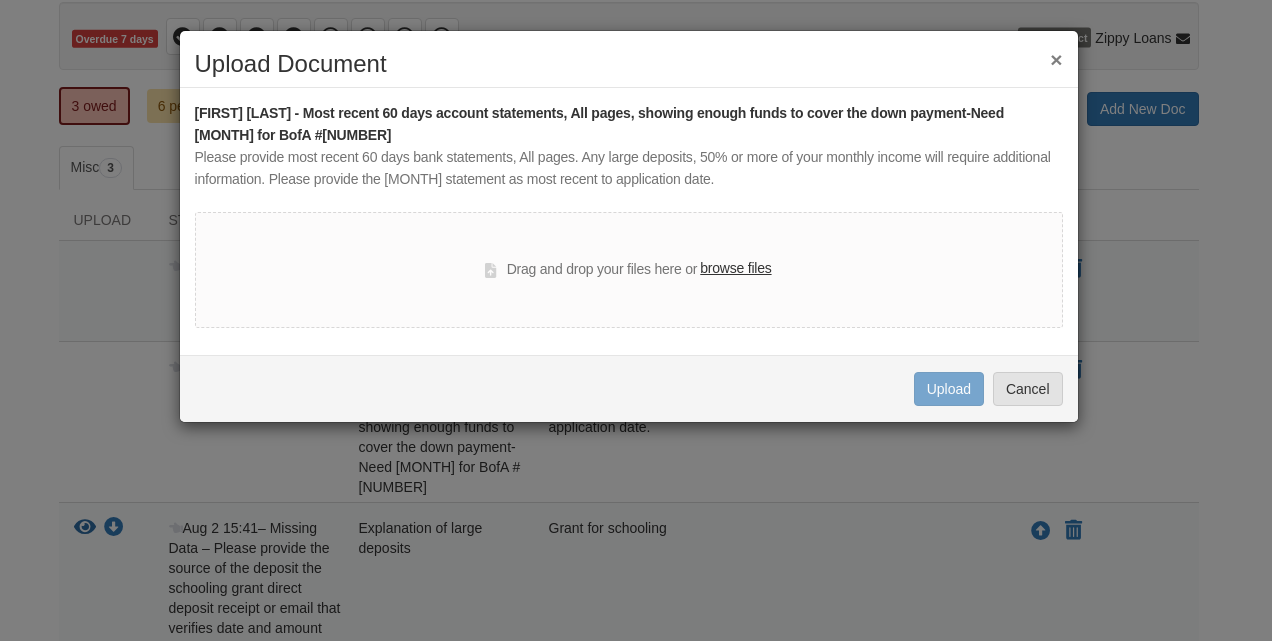click on "browse files" at bounding box center (735, 269) 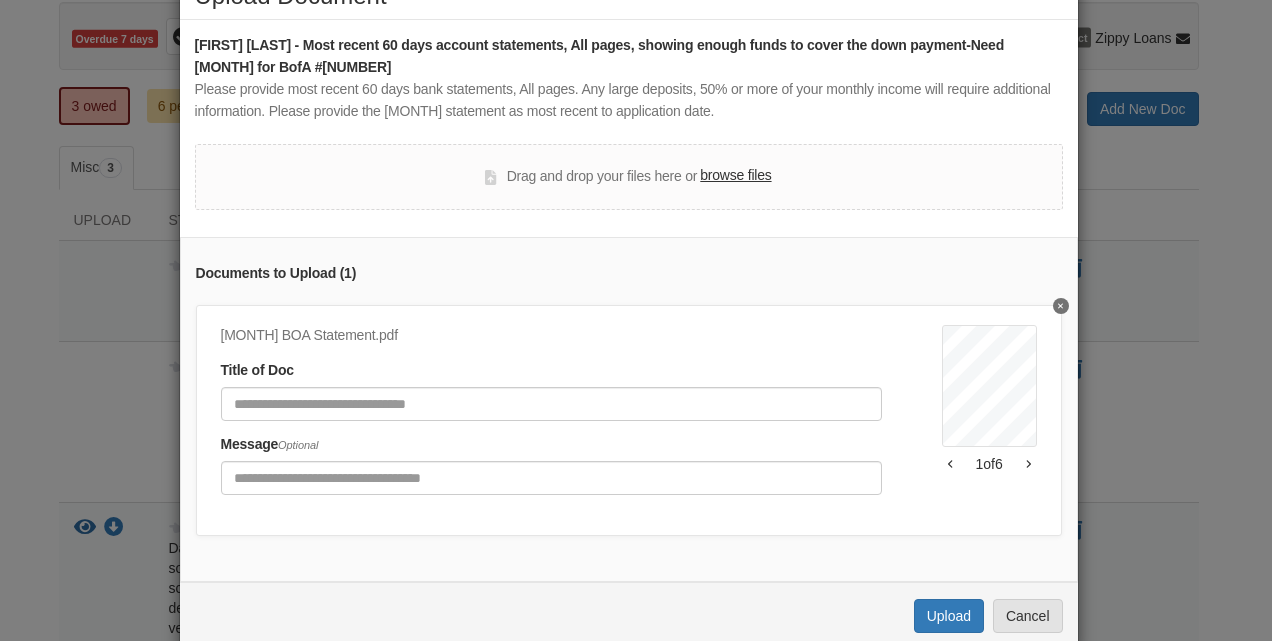 scroll, scrollTop: 100, scrollLeft: 0, axis: vertical 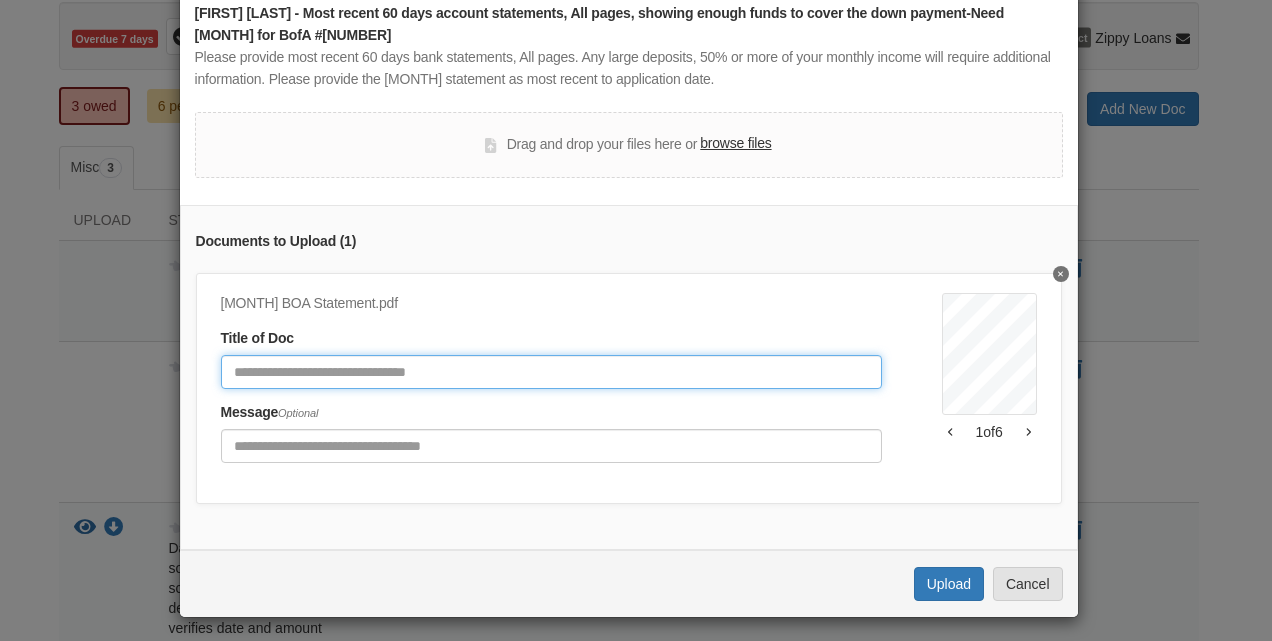 click 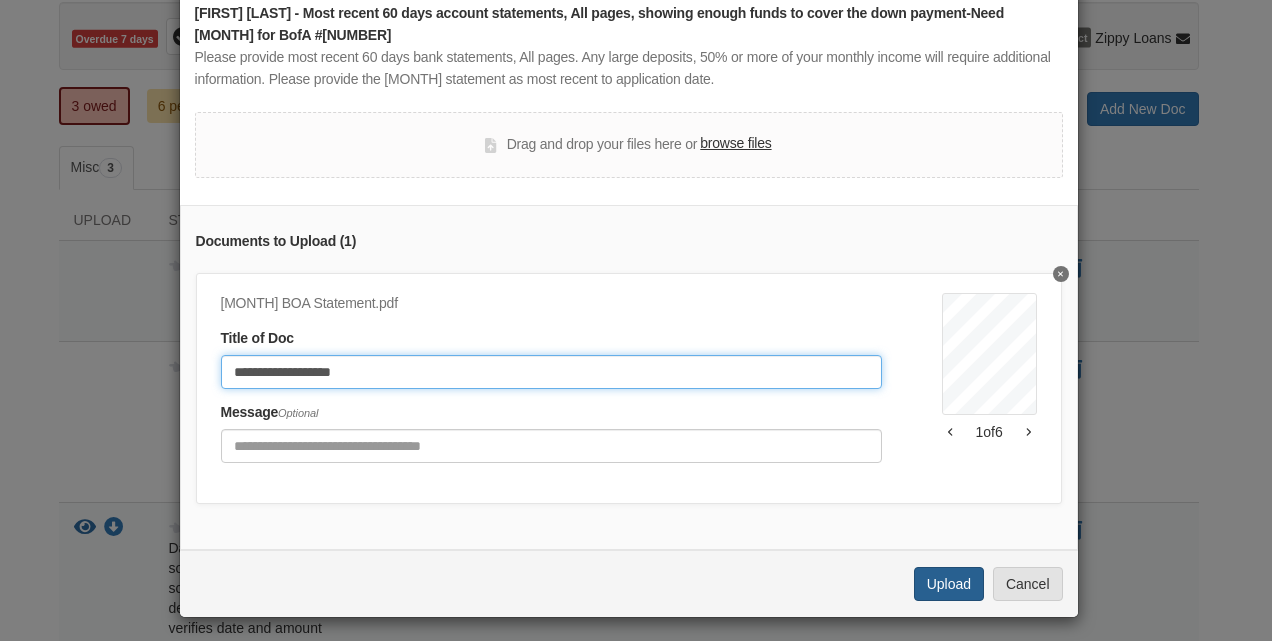 type on "**********" 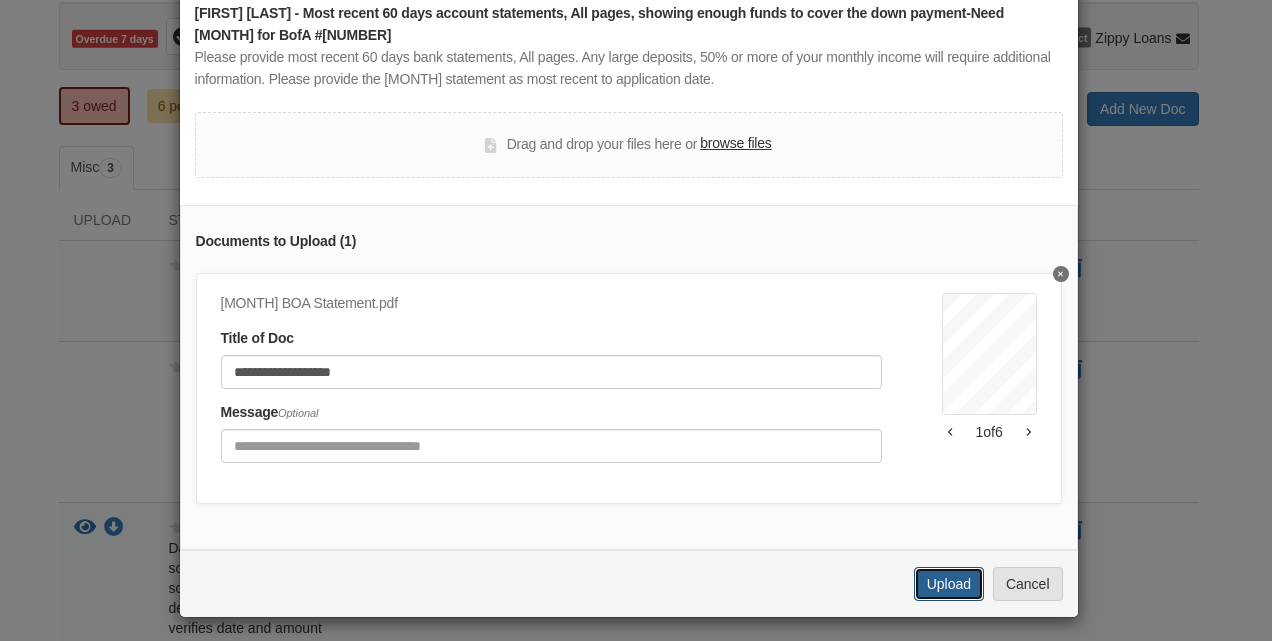 click on "Upload" at bounding box center (949, 584) 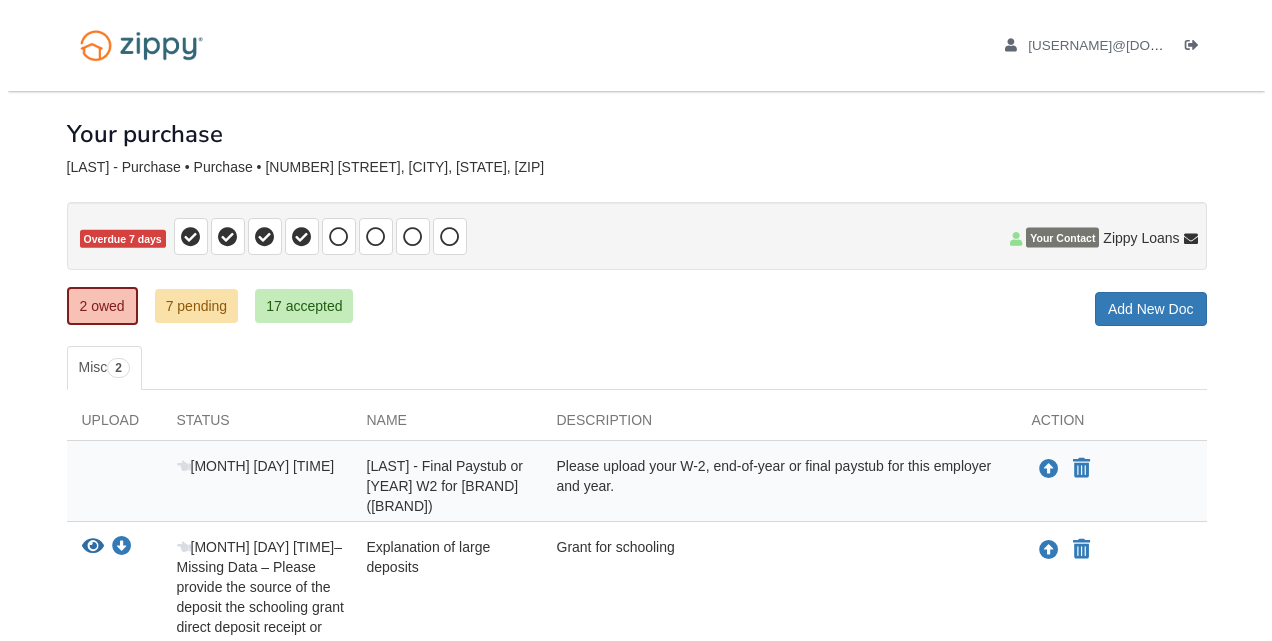 scroll, scrollTop: 200, scrollLeft: 0, axis: vertical 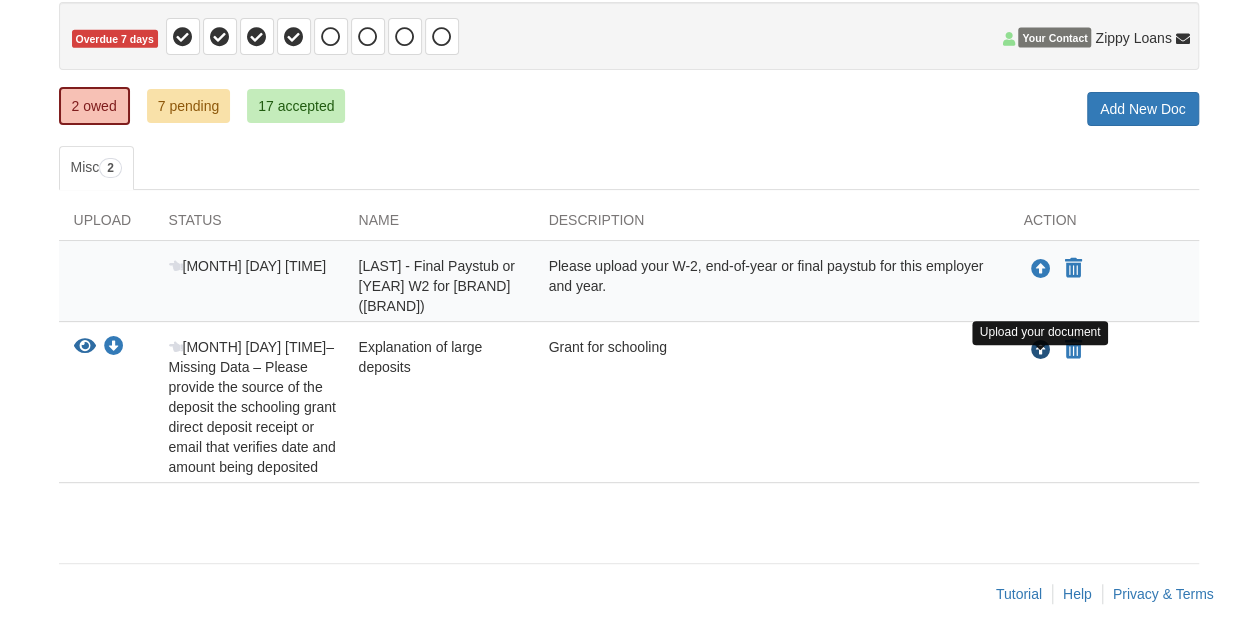 click at bounding box center (1041, 351) 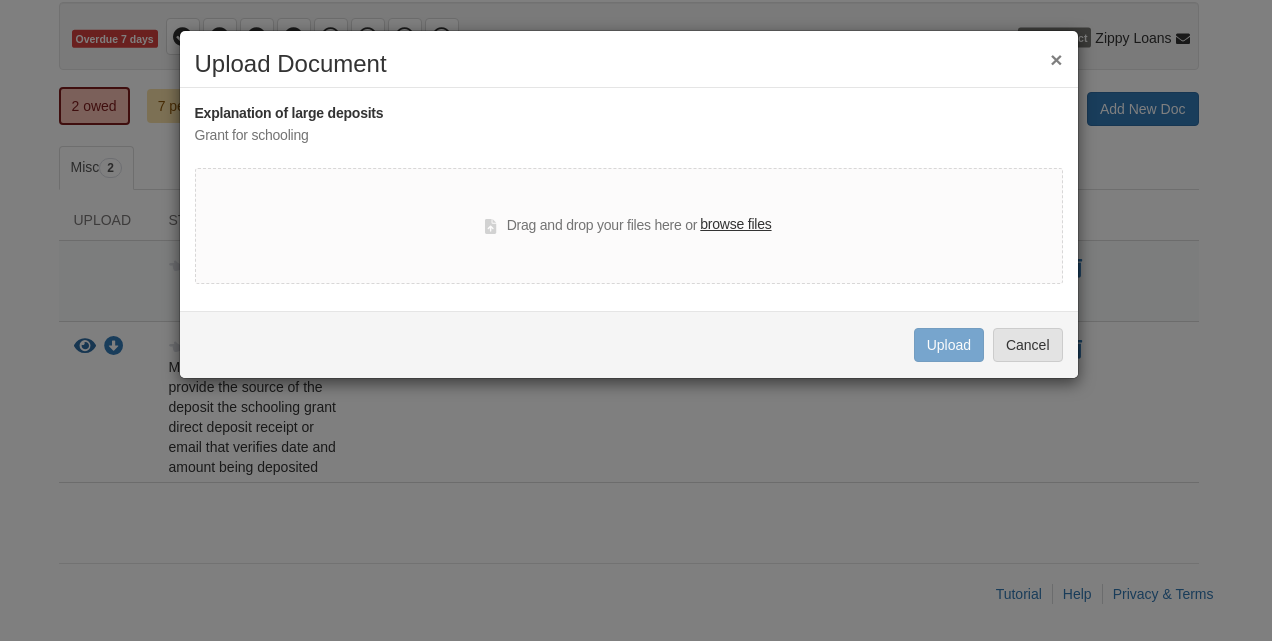 click on "browse files" at bounding box center (735, 225) 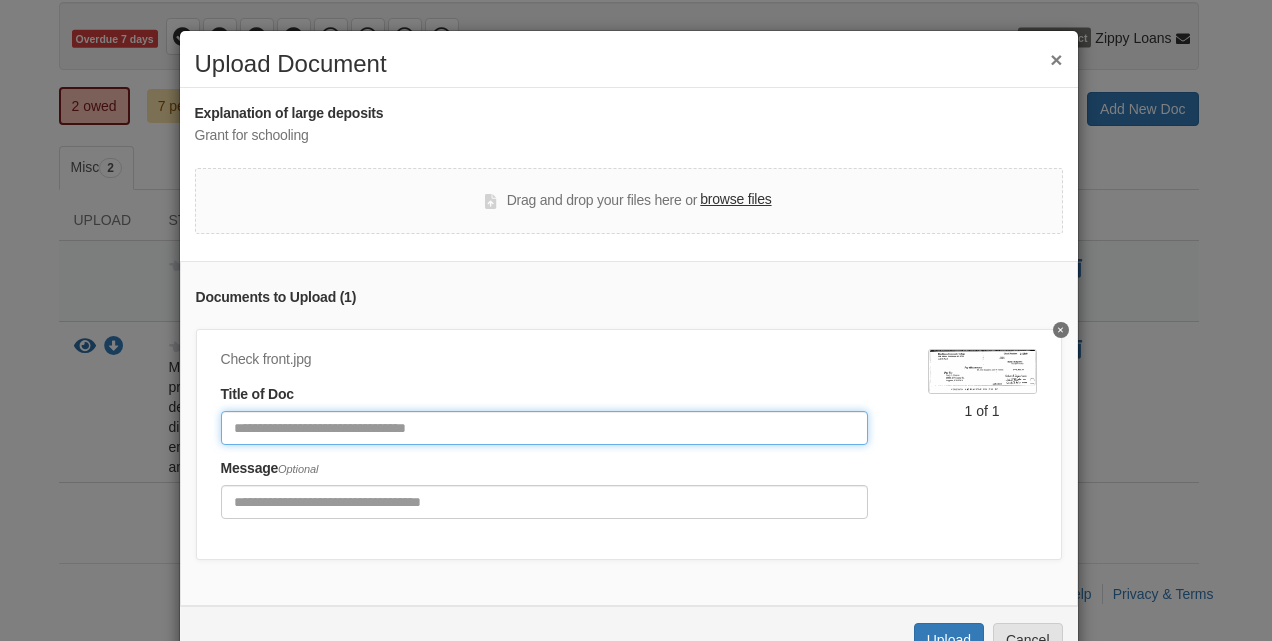 click 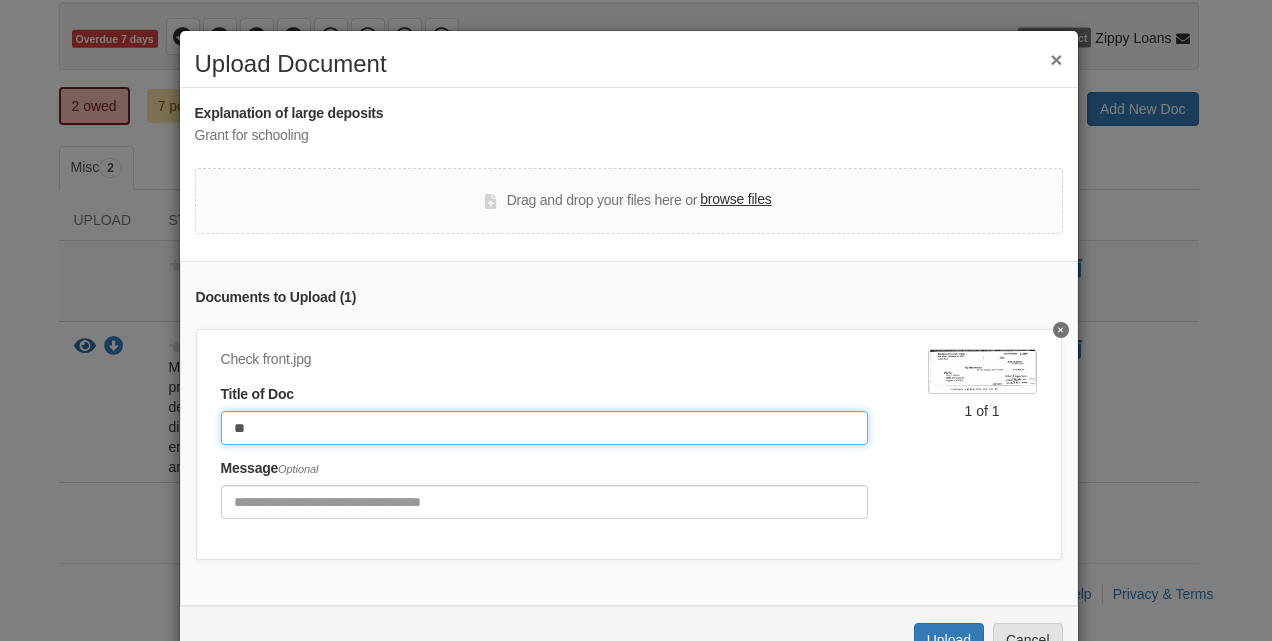 type on "*" 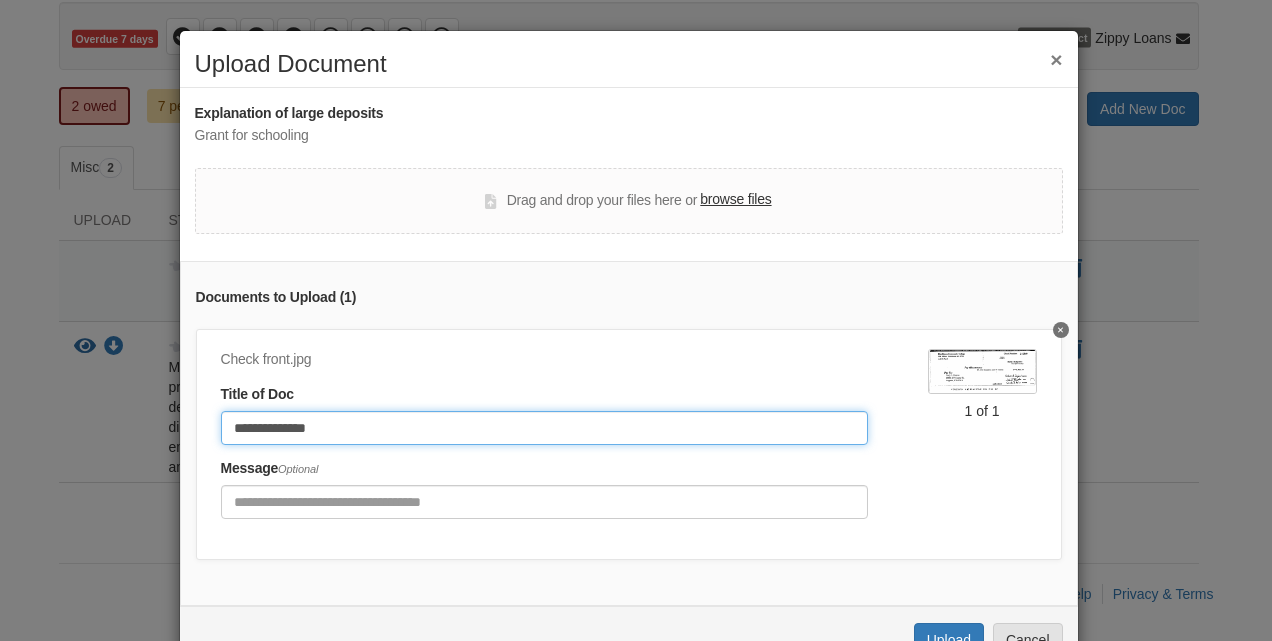 type on "**********" 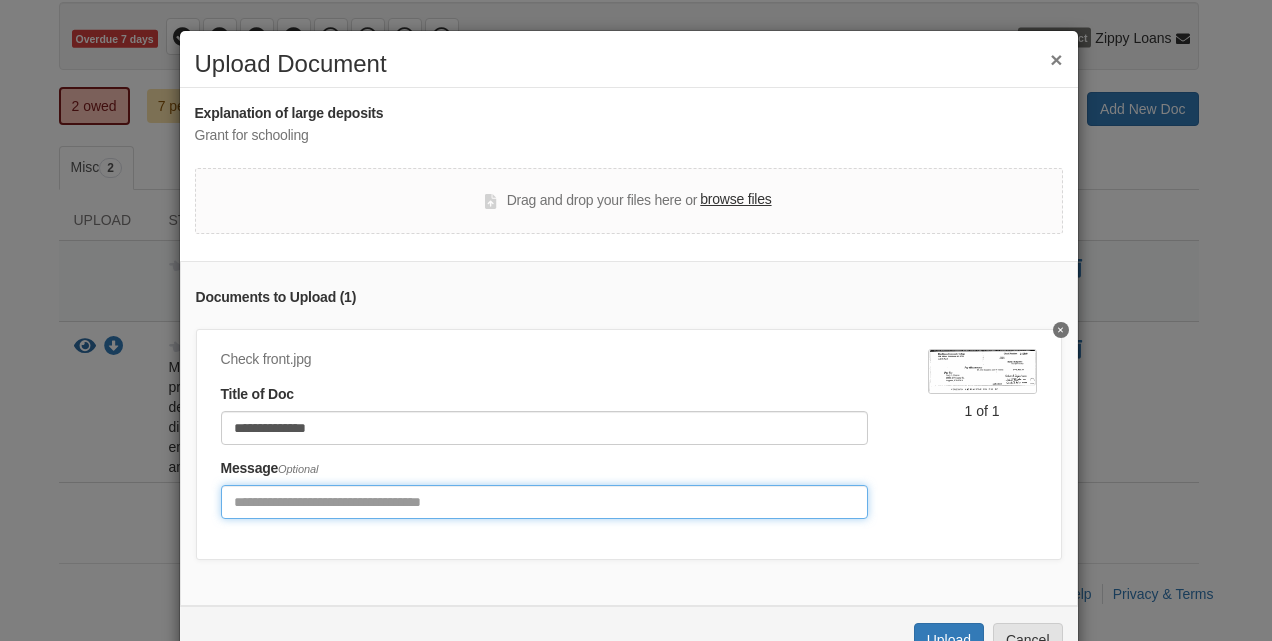 click at bounding box center [544, 502] 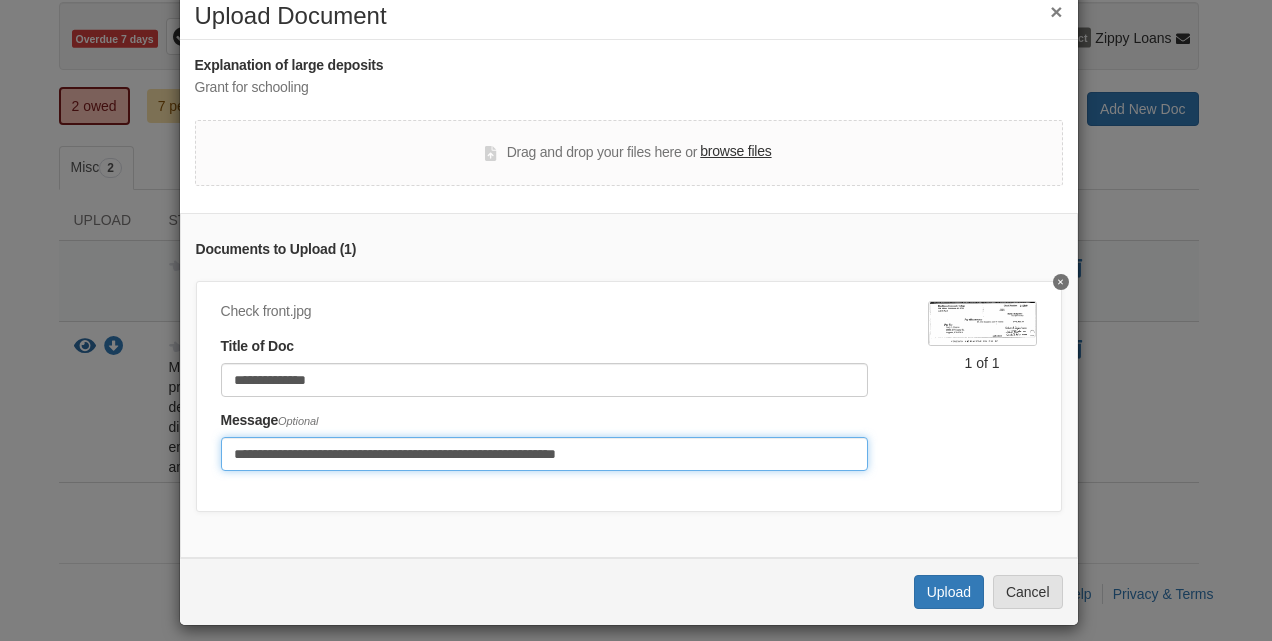 scroll, scrollTop: 74, scrollLeft: 0, axis: vertical 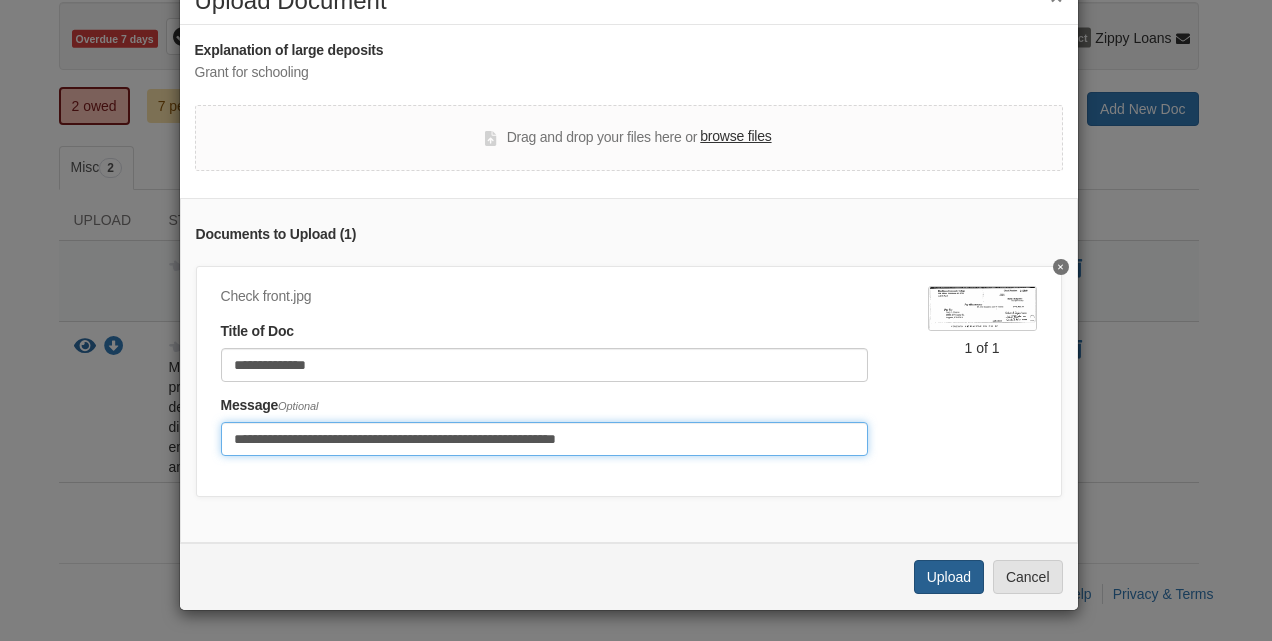 type on "**********" 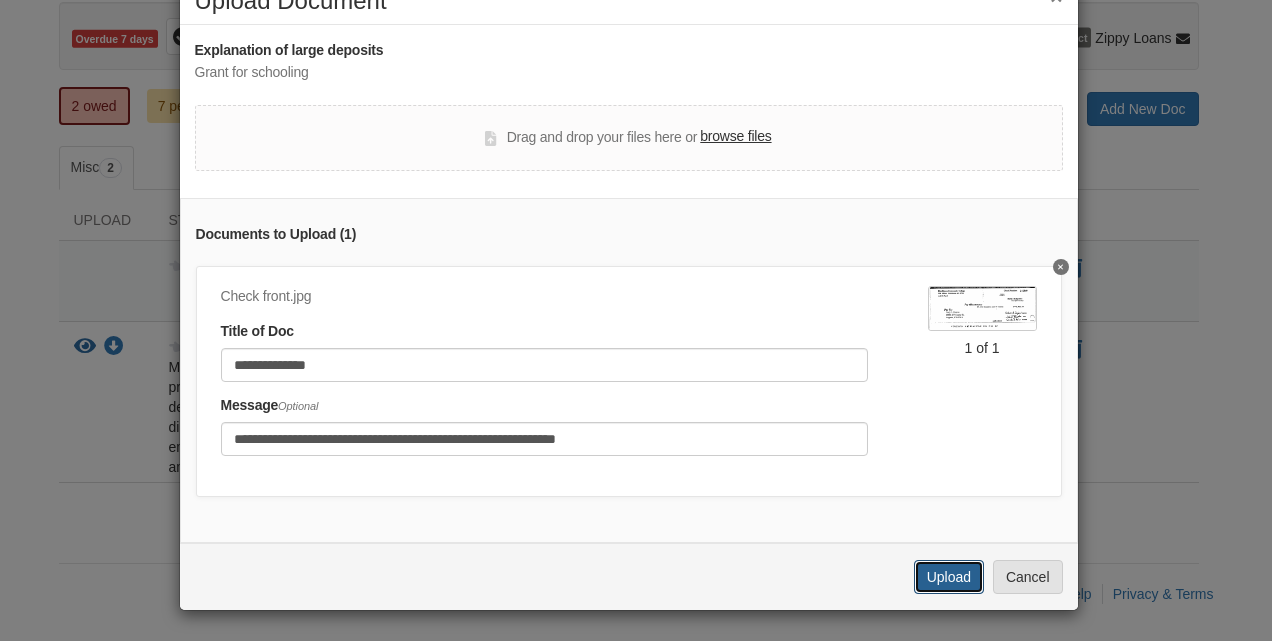 click on "Upload" at bounding box center (949, 577) 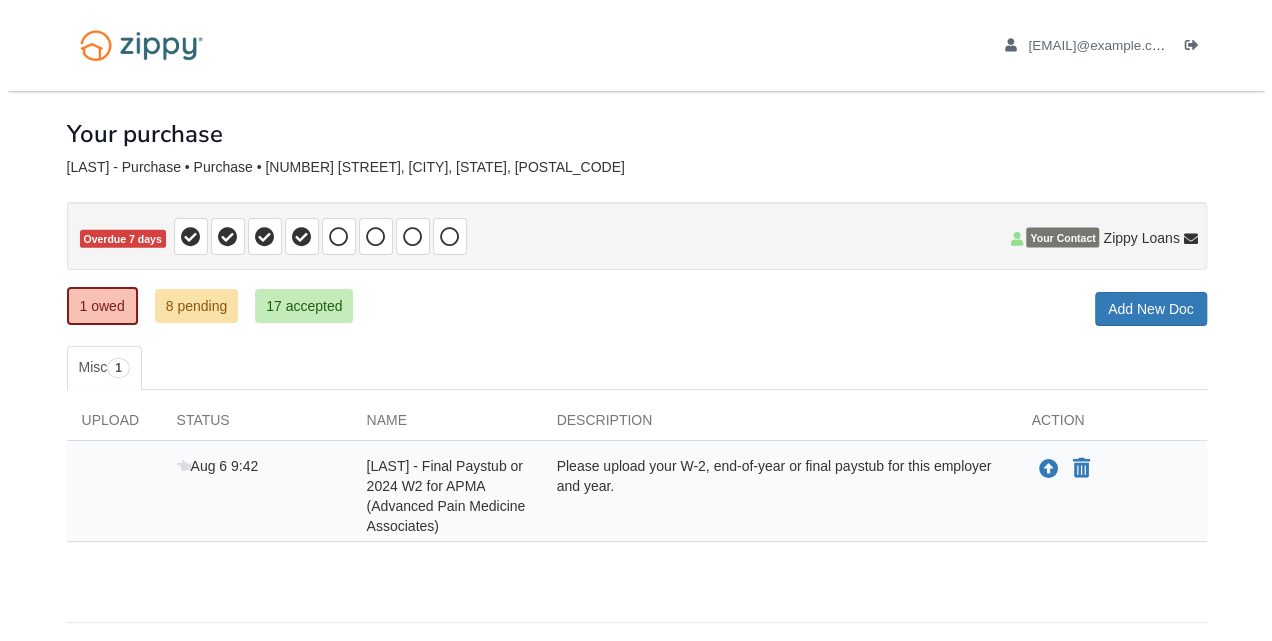 scroll, scrollTop: 56, scrollLeft: 0, axis: vertical 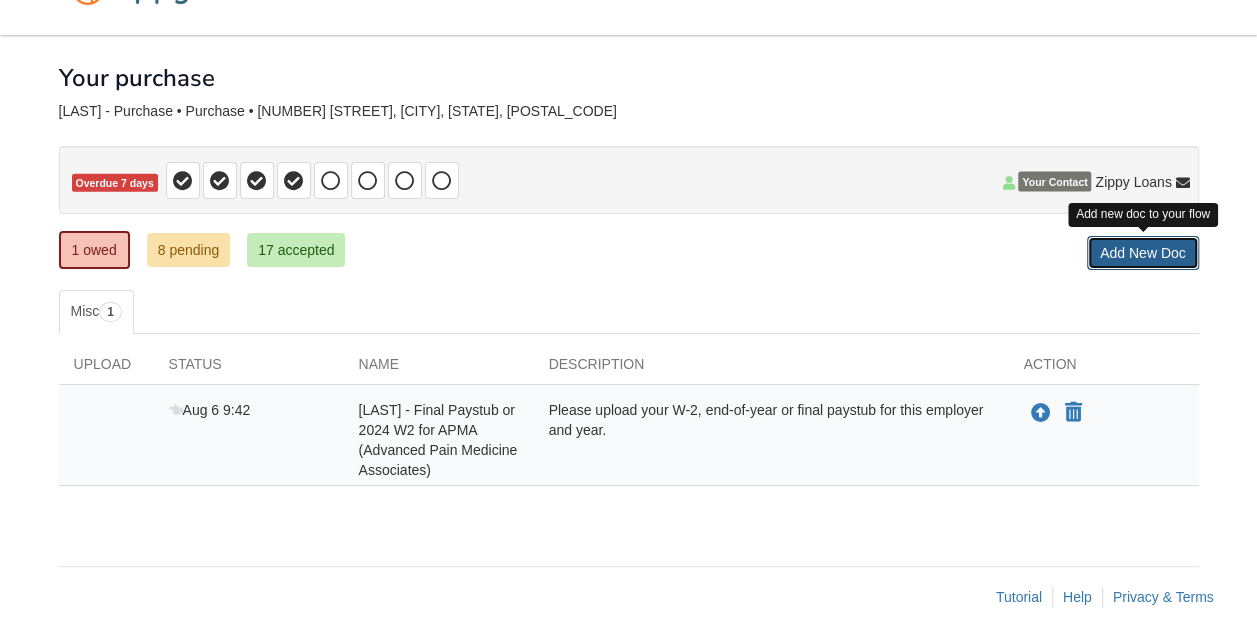 click on "Add New Doc" at bounding box center [1143, 253] 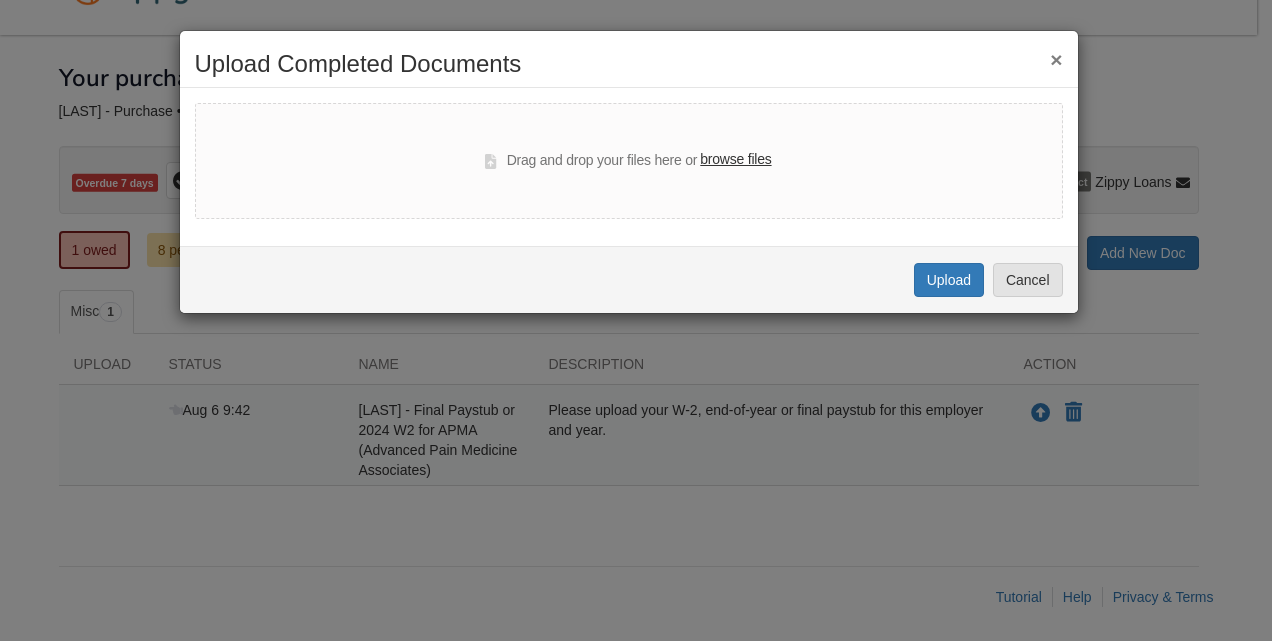 click on "browse files" at bounding box center (735, 160) 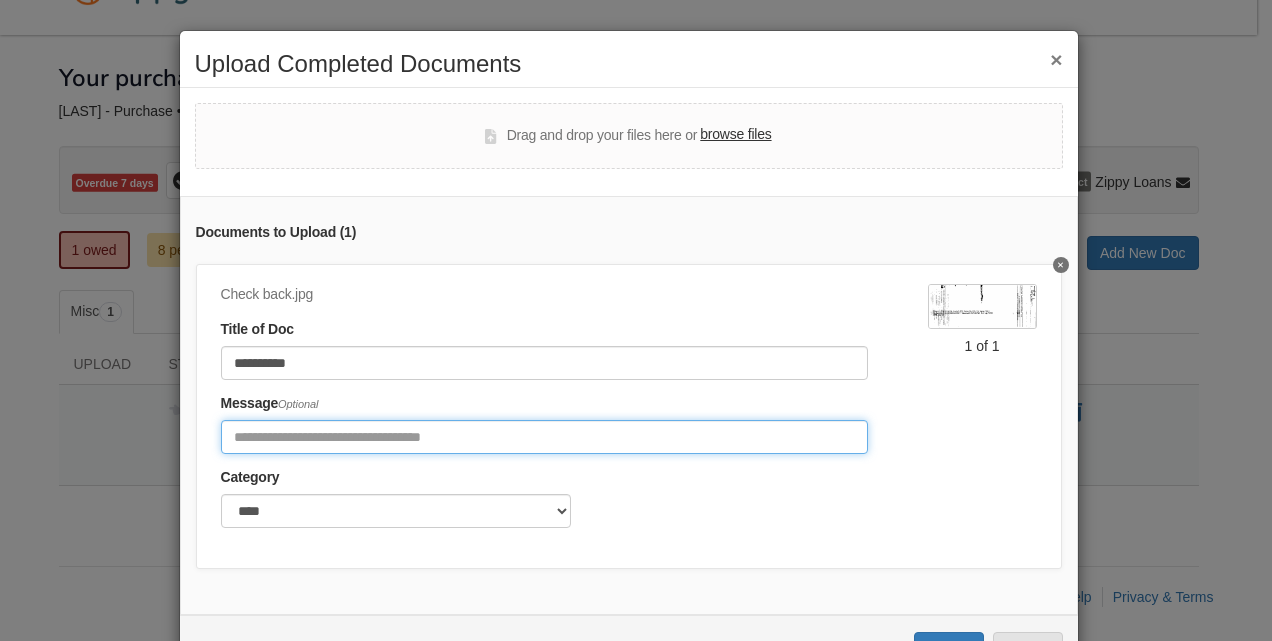click at bounding box center [544, 437] 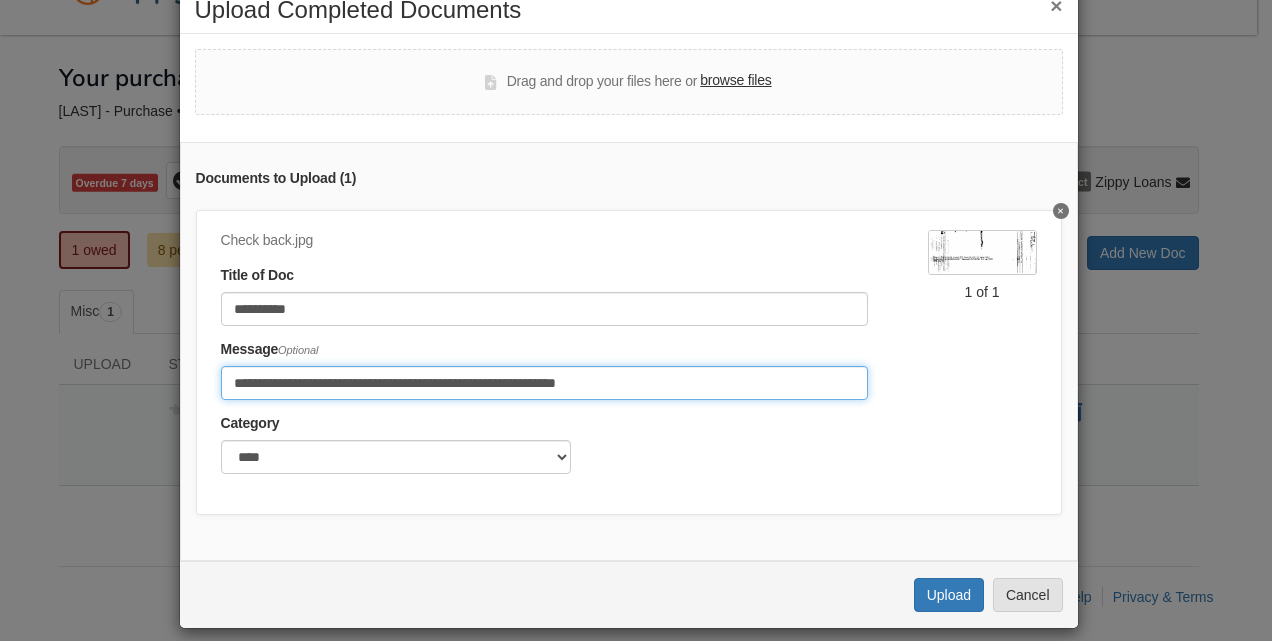 scroll, scrollTop: 84, scrollLeft: 0, axis: vertical 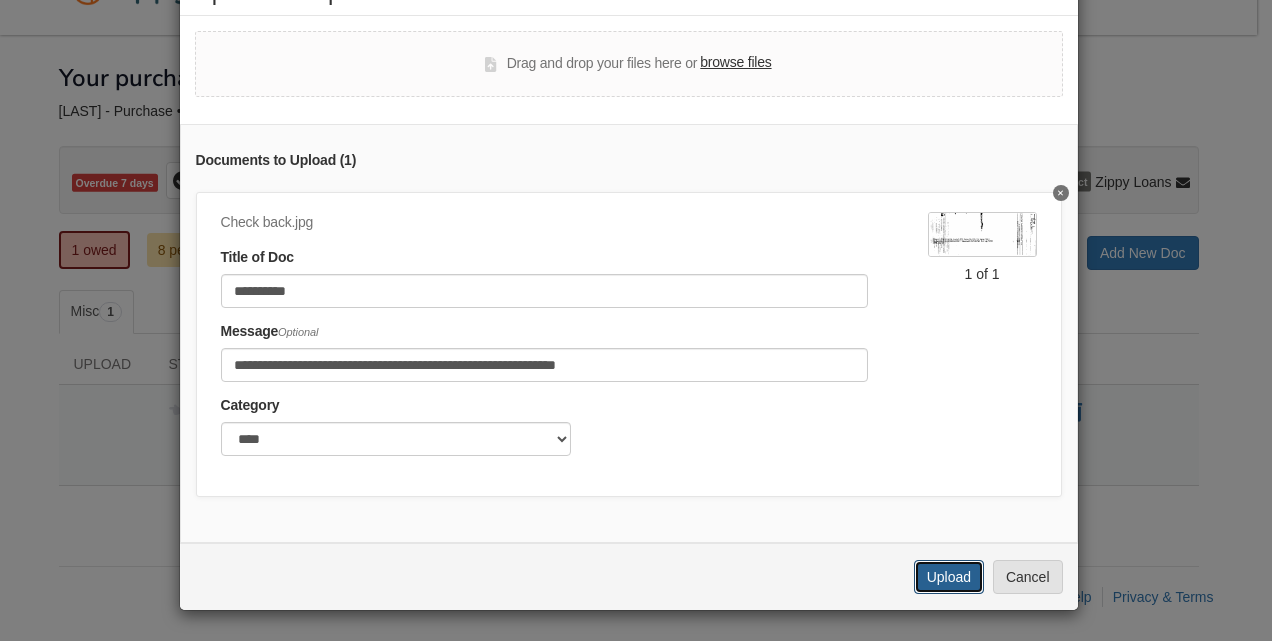 click on "Upload" at bounding box center [949, 577] 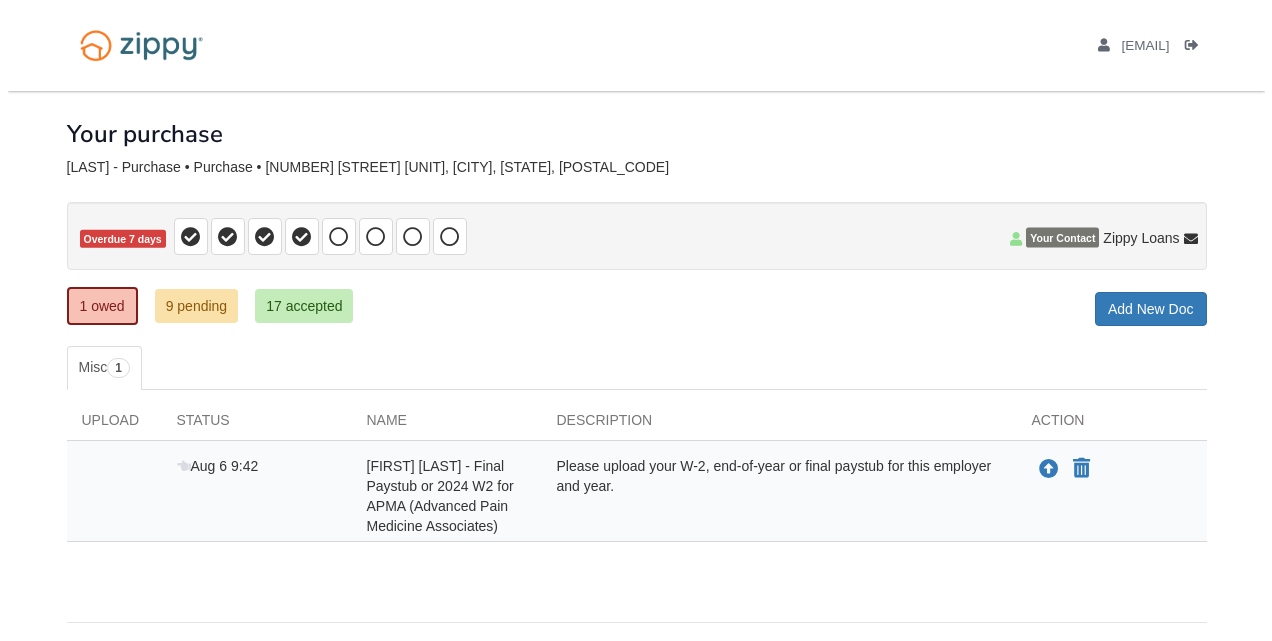 scroll, scrollTop: 56, scrollLeft: 0, axis: vertical 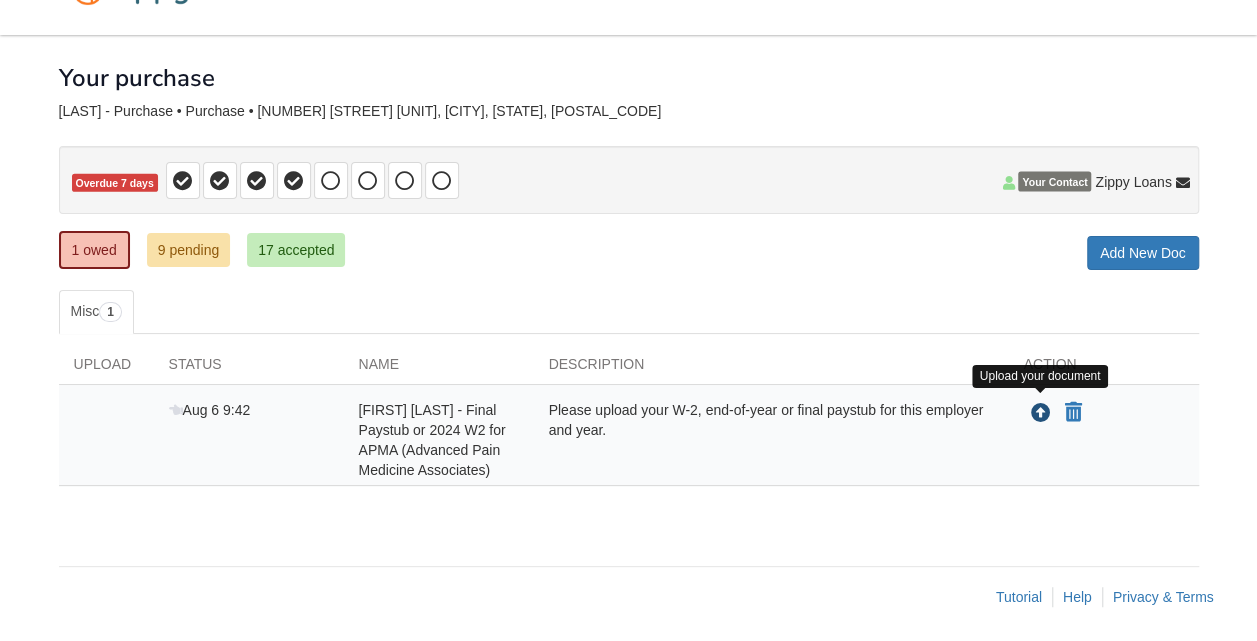 click at bounding box center (1041, 414) 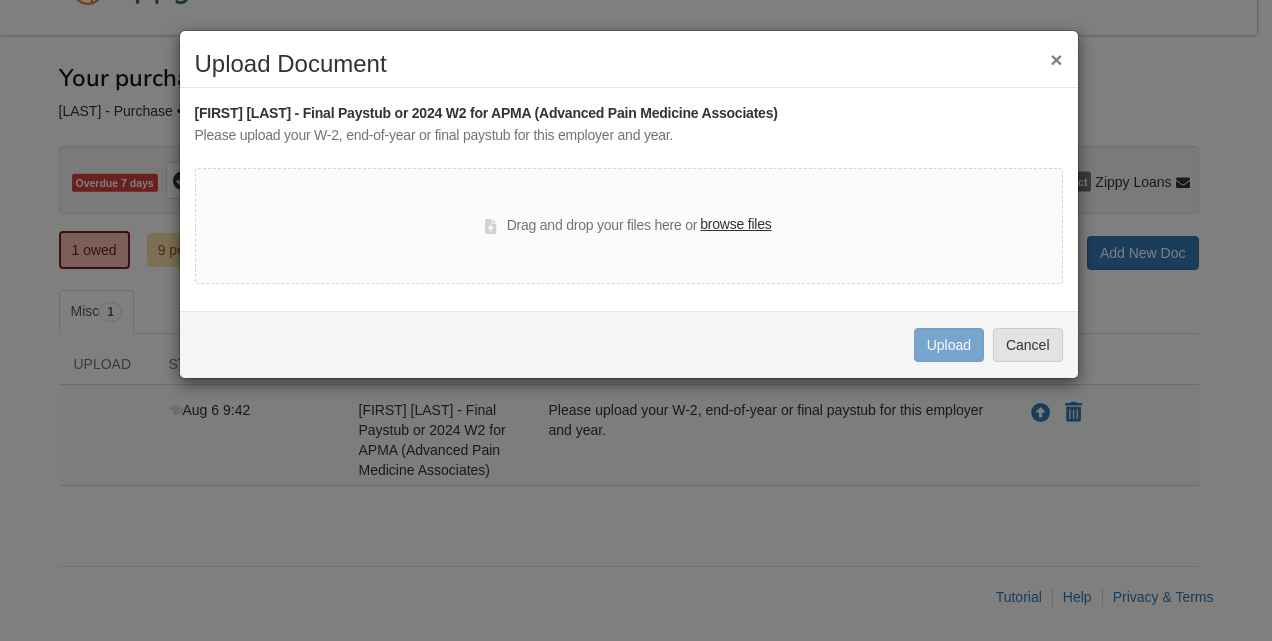 click on "browse files" at bounding box center [735, 225] 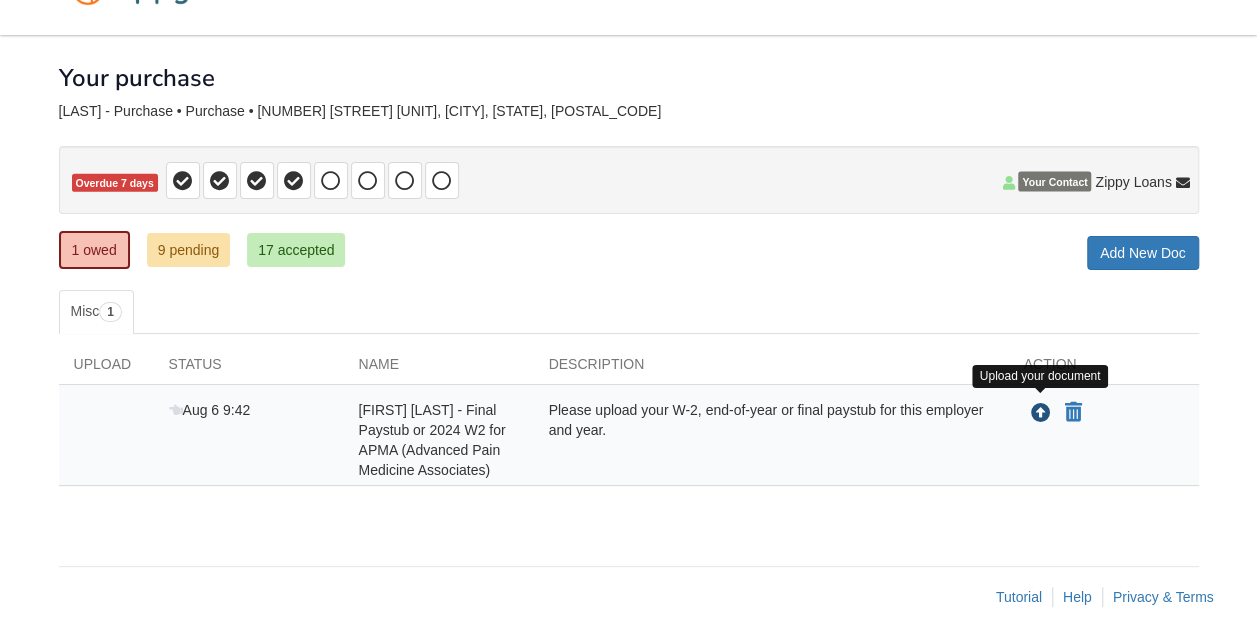 click at bounding box center (1041, 414) 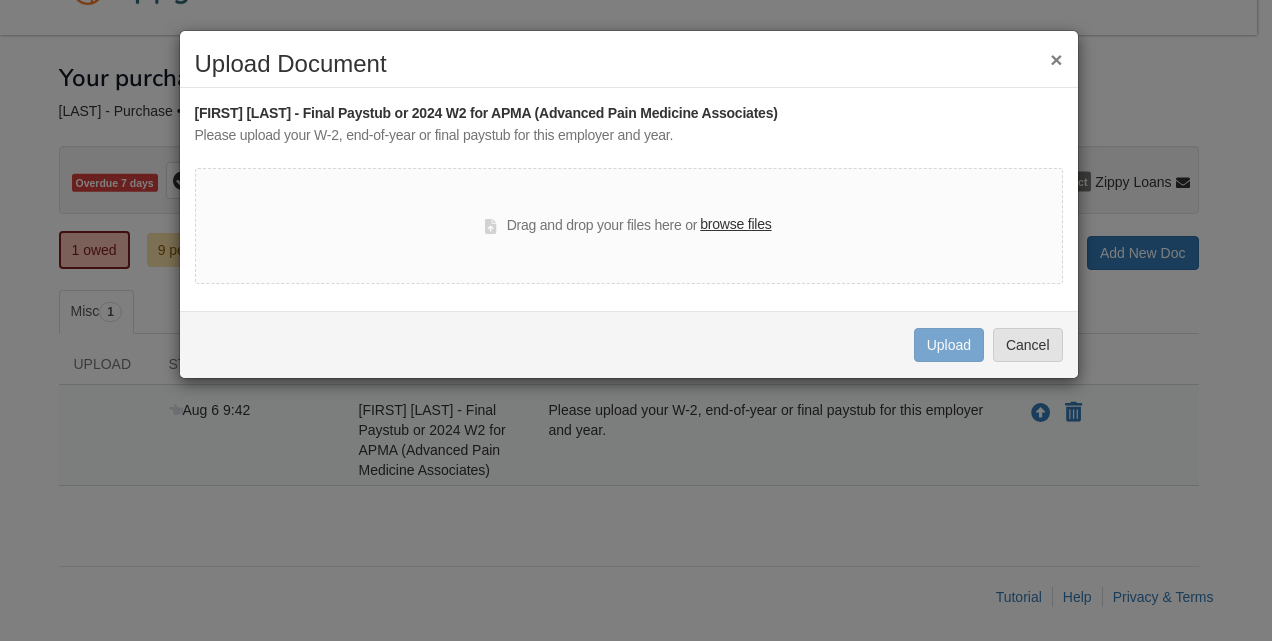 click on "browse files" at bounding box center [735, 225] 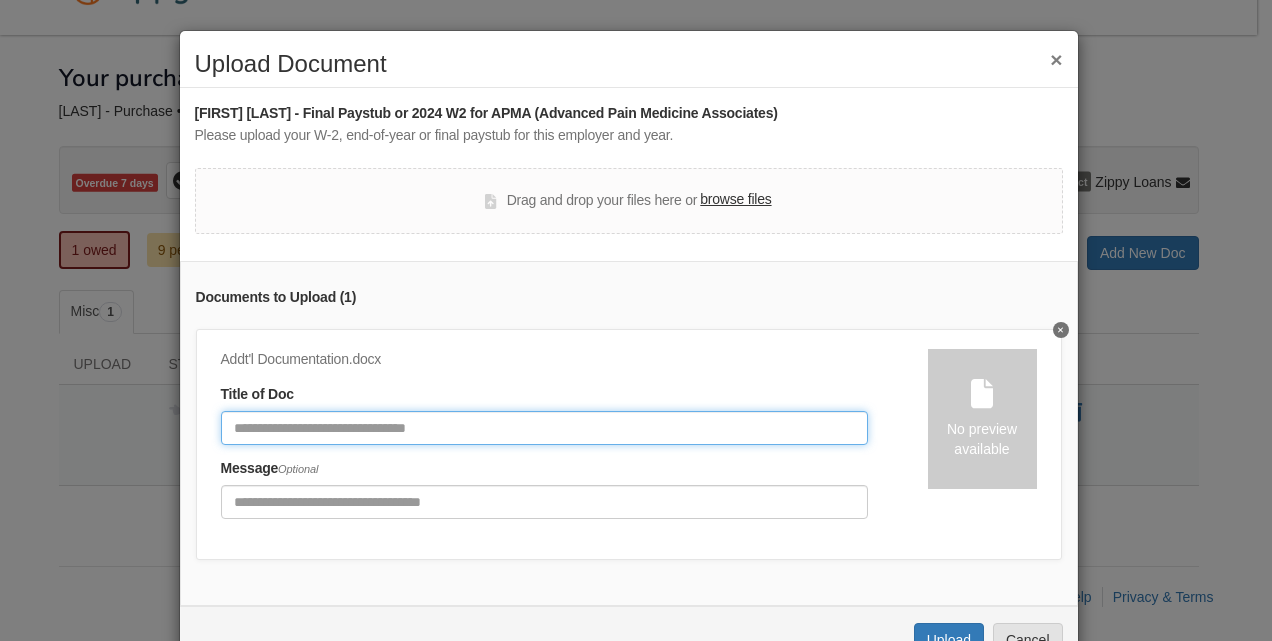 click 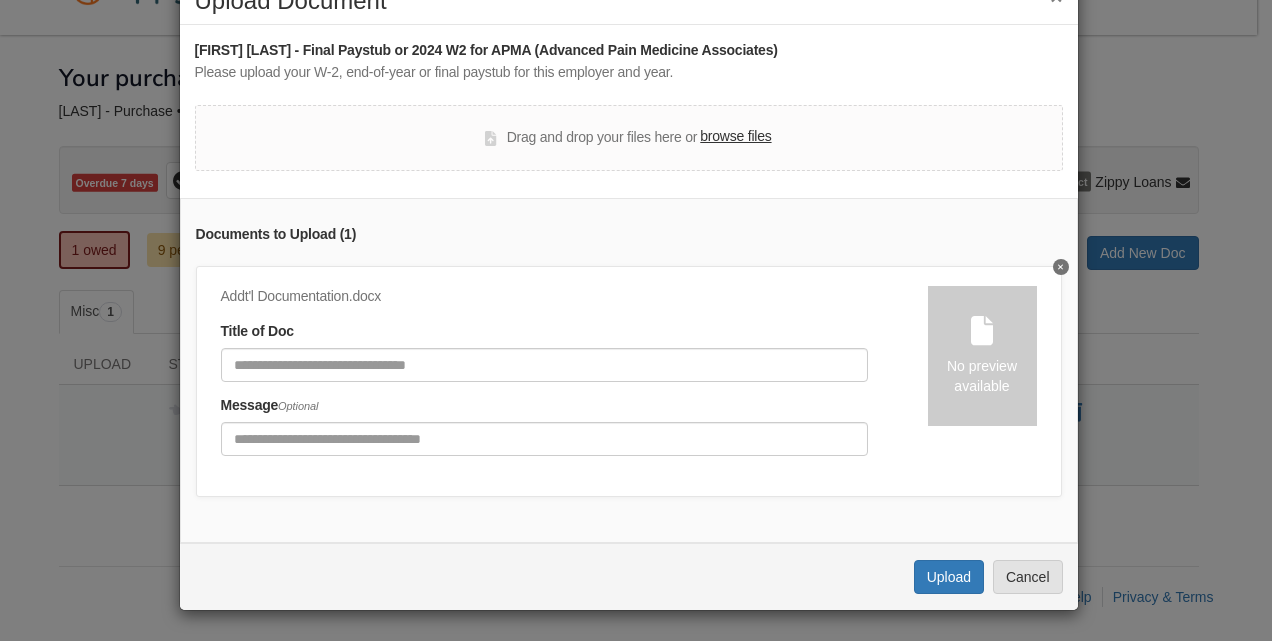 click on "No preview available" at bounding box center [982, 356] 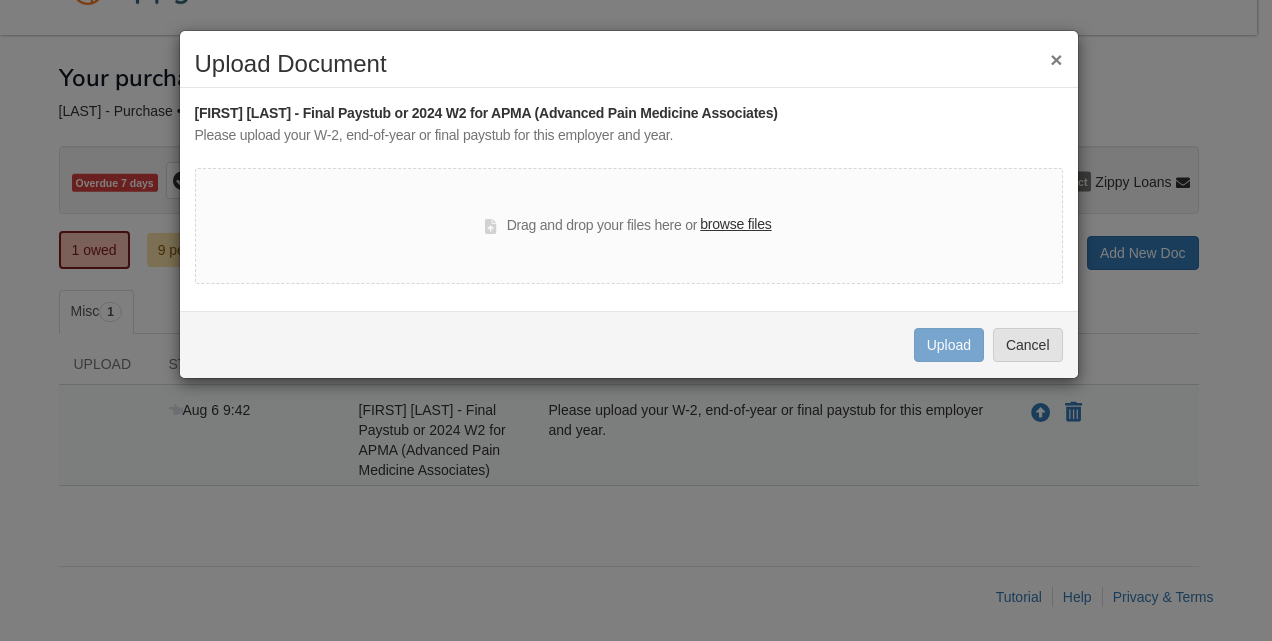 scroll, scrollTop: 0, scrollLeft: 0, axis: both 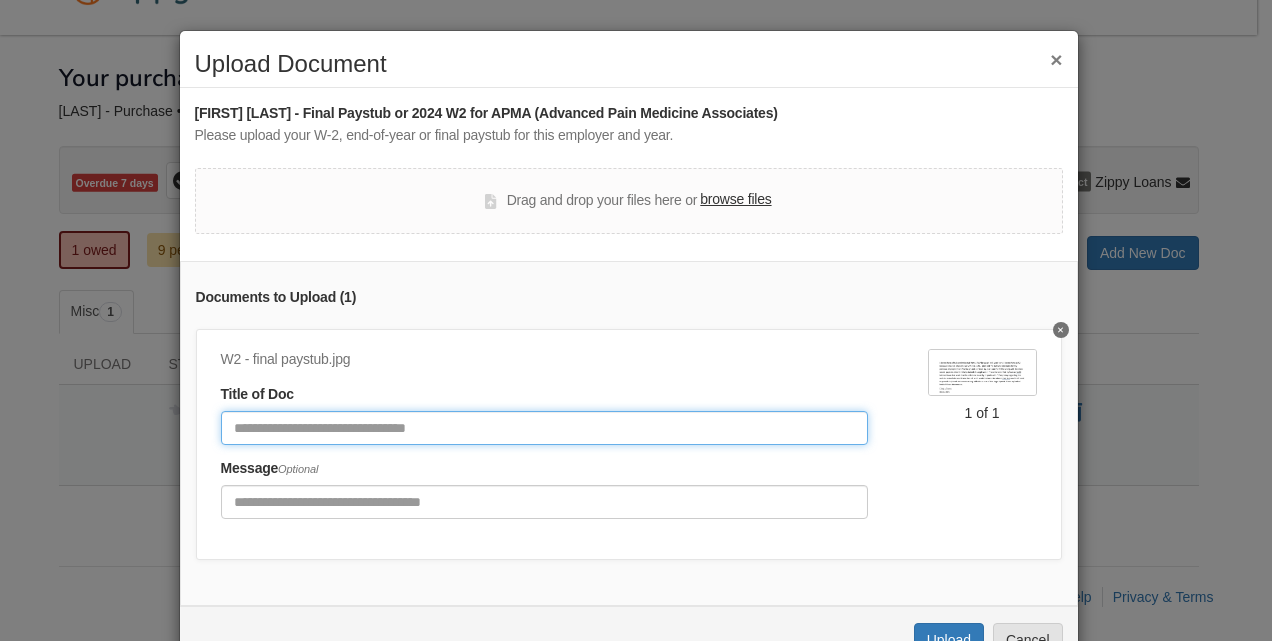 click 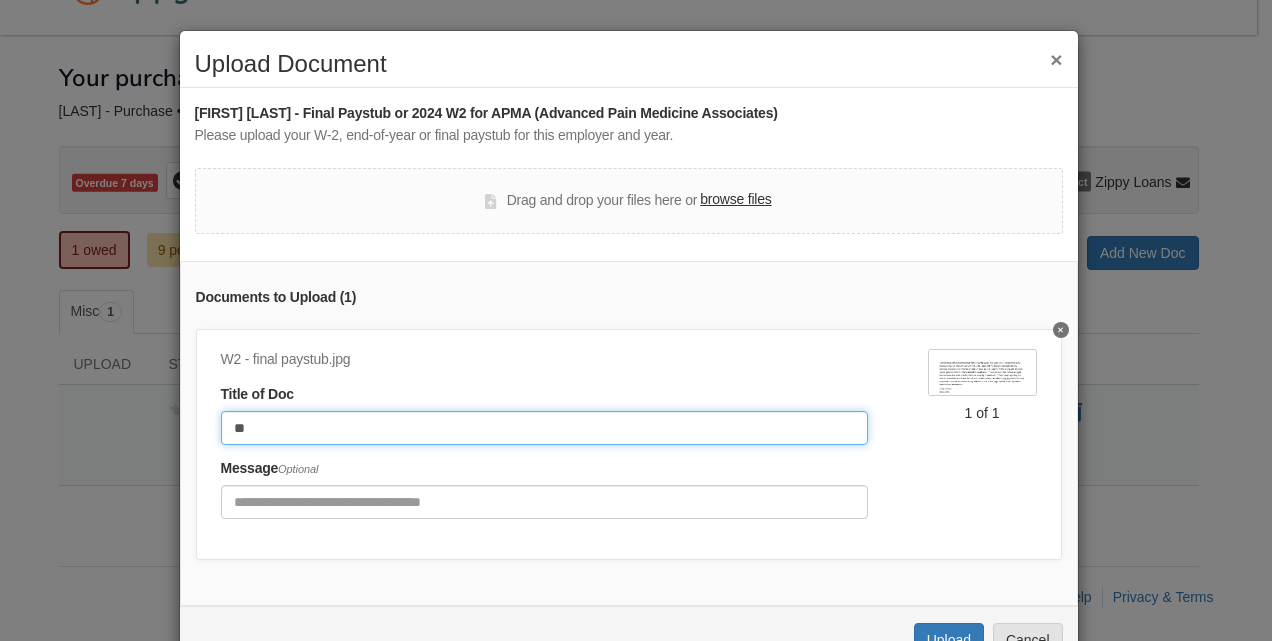 type on "*" 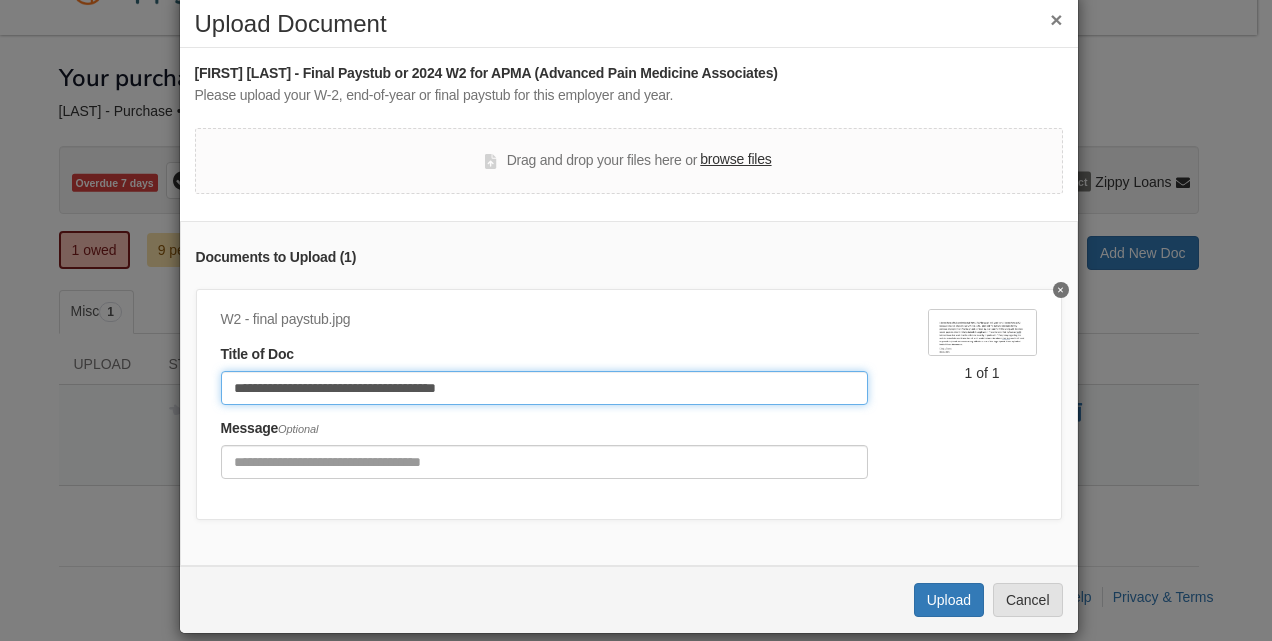 scroll, scrollTop: 74, scrollLeft: 0, axis: vertical 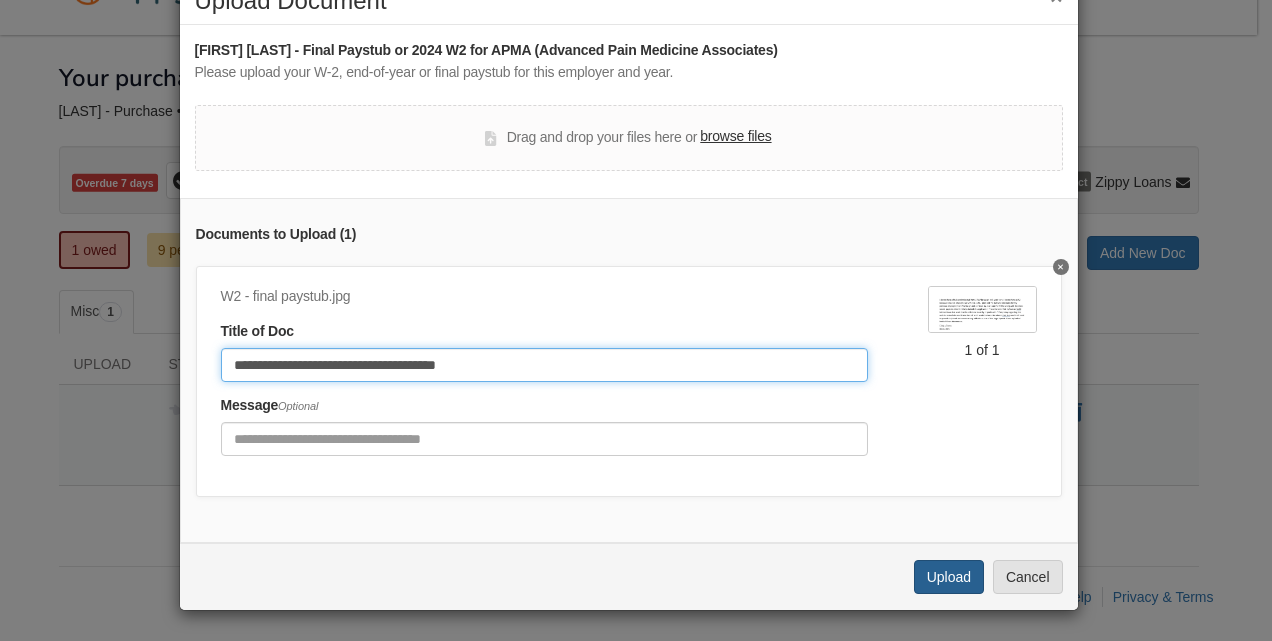 type on "**********" 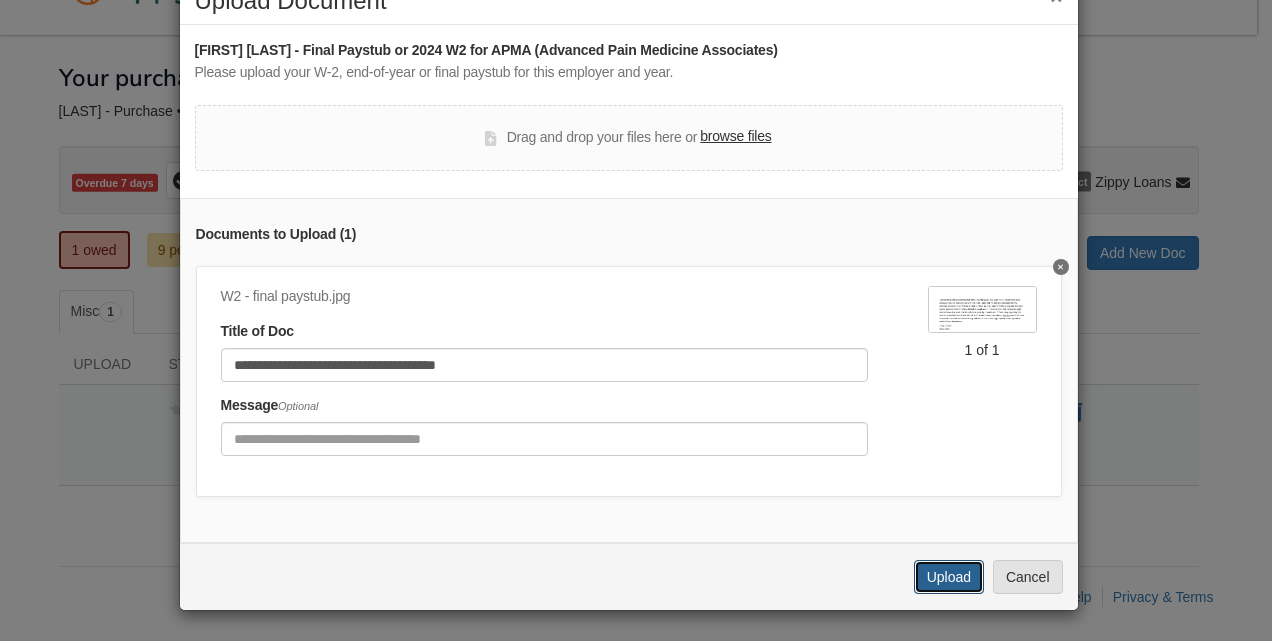 click on "Upload" at bounding box center (949, 577) 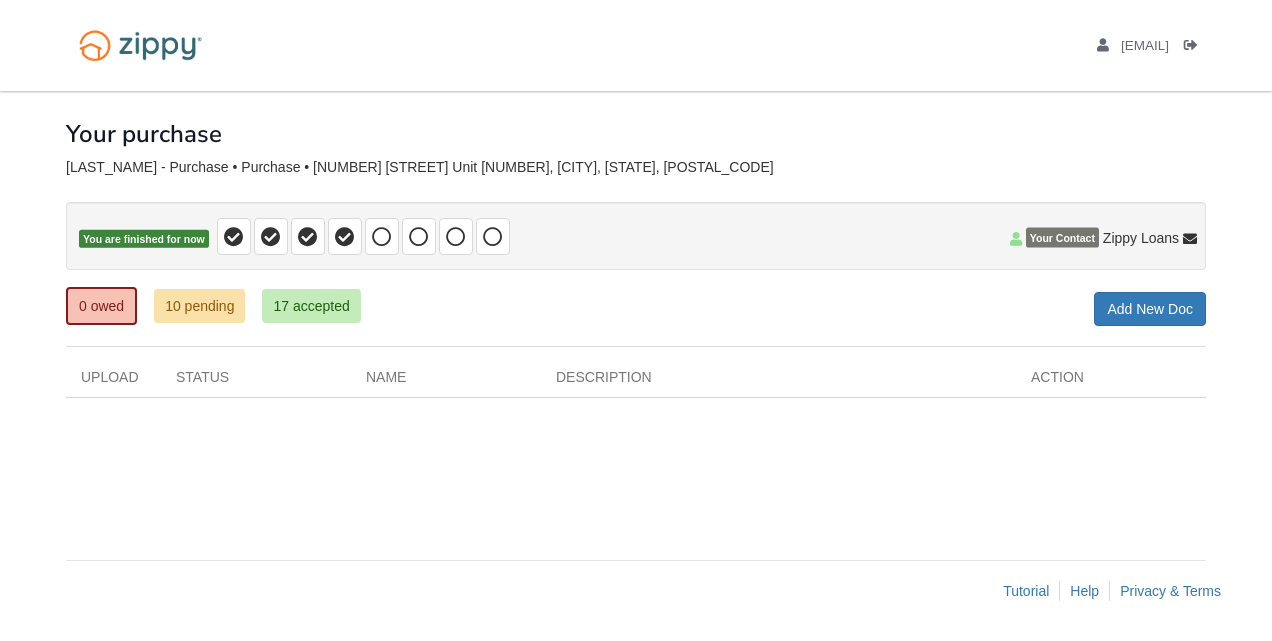 scroll, scrollTop: 0, scrollLeft: 0, axis: both 